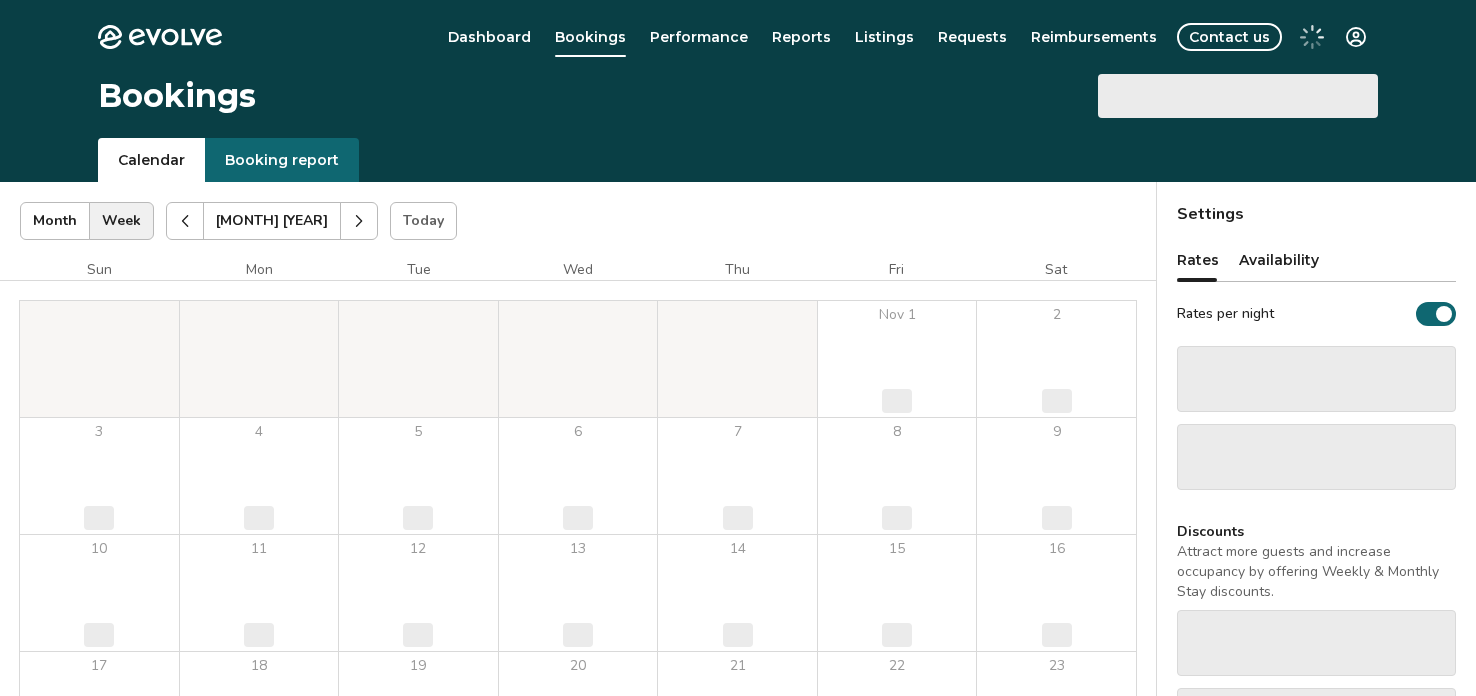 scroll, scrollTop: 0, scrollLeft: 0, axis: both 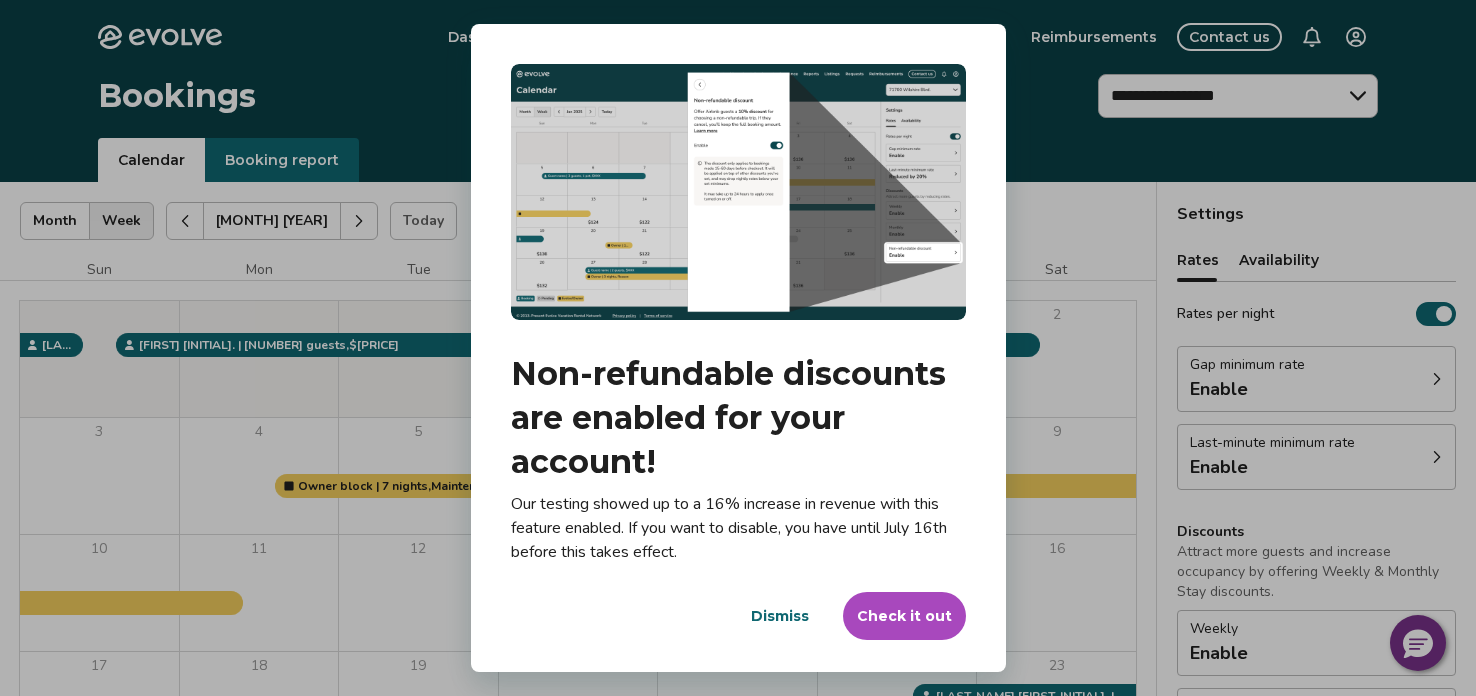 click on "Check it out" at bounding box center (904, 616) 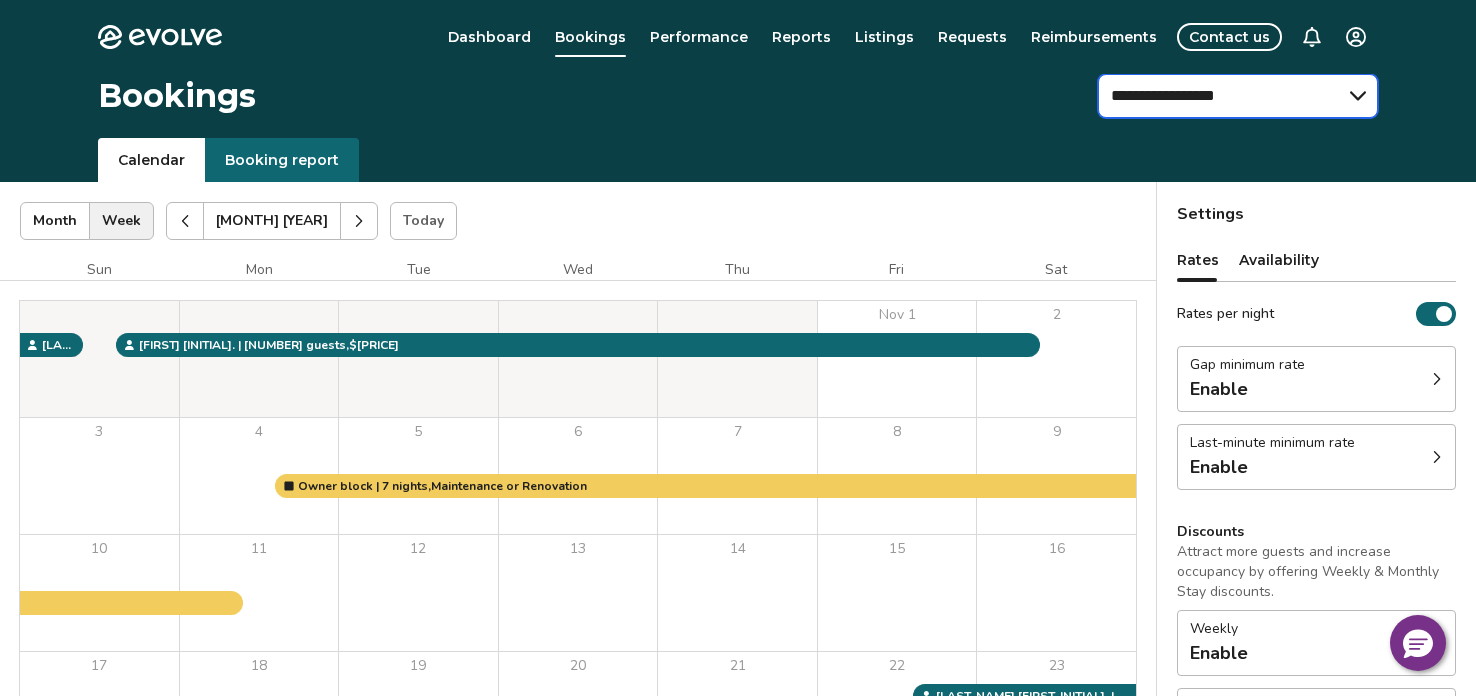 click on "**********" at bounding box center [1238, 96] 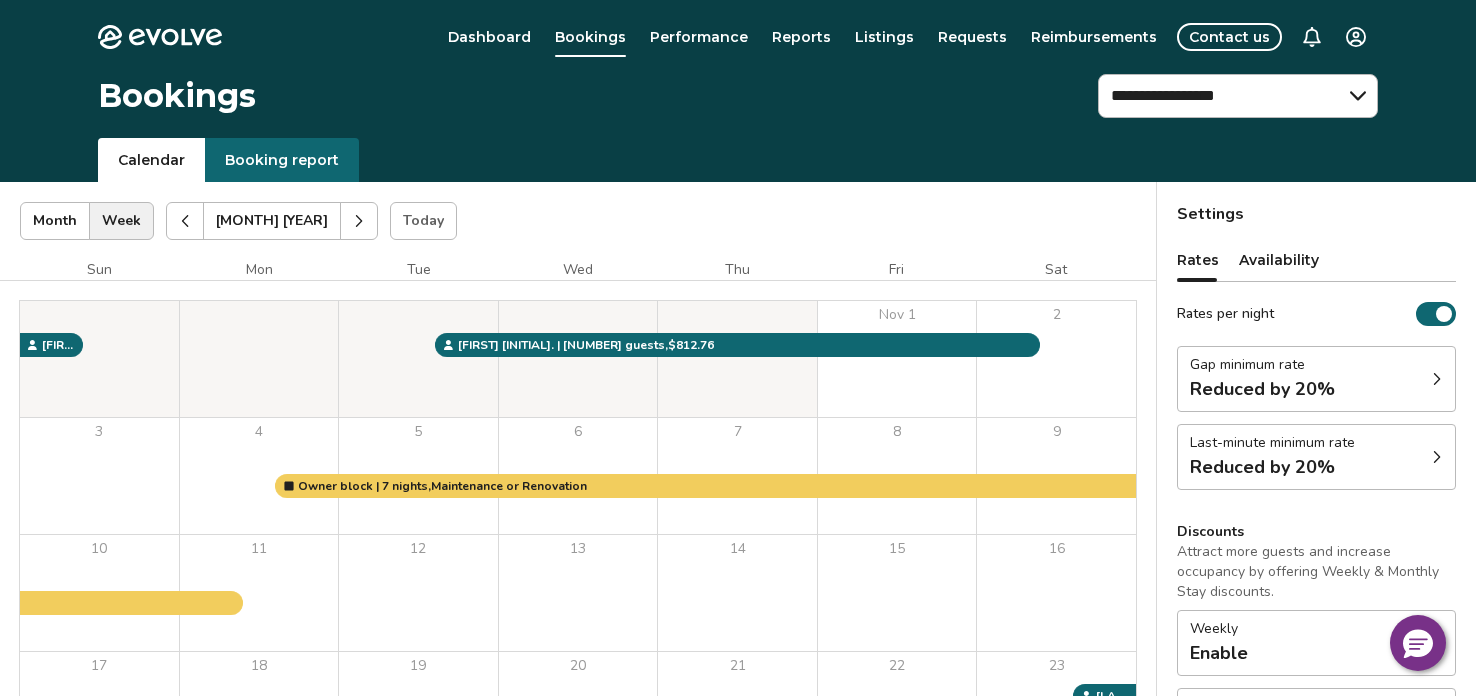 click on "Settings Rates Availability Rates per night Gap minimum rate Reduced by 20% Last-minute minimum rate Reduced by 20% Discounts Attract more guests and increase occupancy by offering Weekly & Monthly Stay discounts. Weekly Enable Monthly Enable Non-refundable discount 10% off View rates, policies, & fees Gap minimum rate Reduce your minimum rate by 20%  to help fill nights between bookings  (Fridays and Saturdays excluded). Enable Once disabled, this % off will be deactivated within 24 hours. Last-minute minimum rate Reduce your minimum rate by 20%  to help fill vacancies over the next 30 days. Enable Once disabled, this % off will be deactivated within 24 hours. Weekly discount Set a max-discount  % between 5% – 60%.  Your discount may bring your nightly rate below your minimum rates in some instances.   Learn more Enable Monthly discount Set a max-discount  % between 5% – 60%.  Your discount may bring your nightly rate below your minimum rates in some instances.   Learn more Enable 10% discount   Enable" at bounding box center (1316, 568) 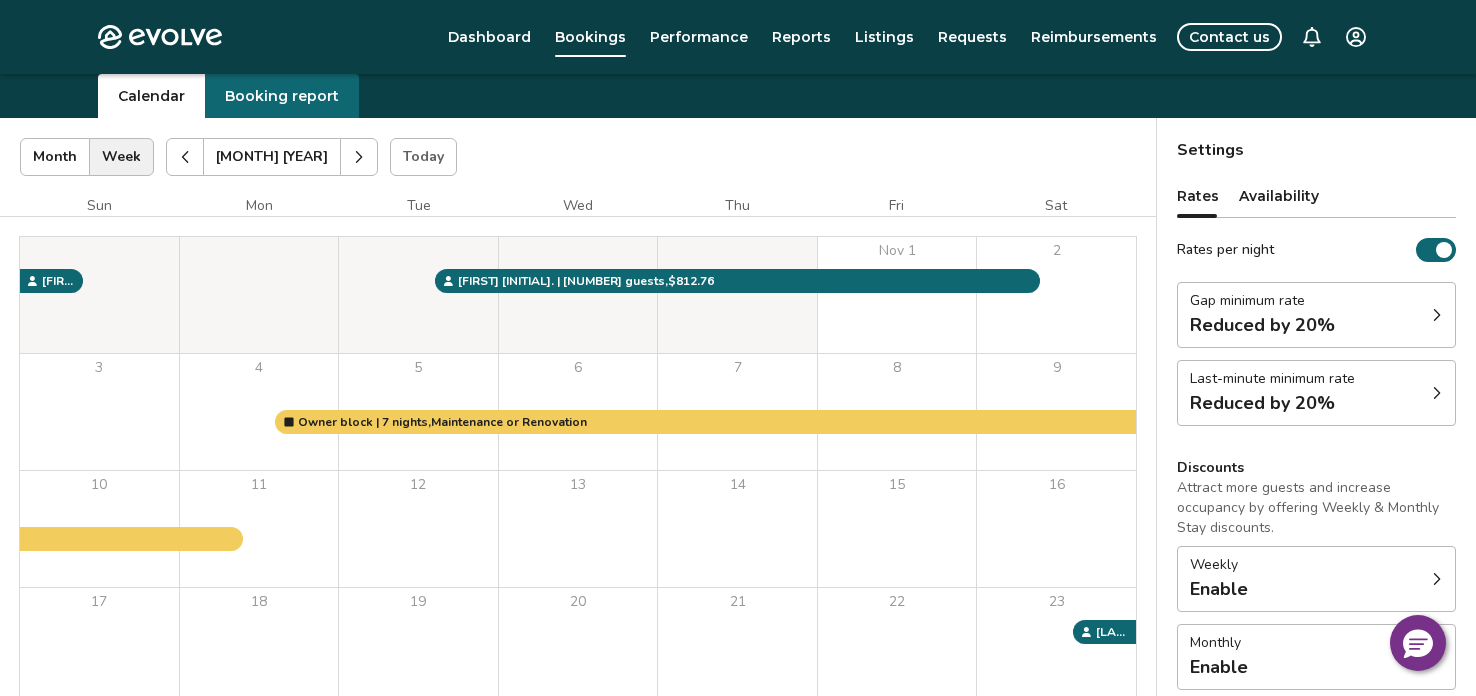 scroll, scrollTop: 39, scrollLeft: 0, axis: vertical 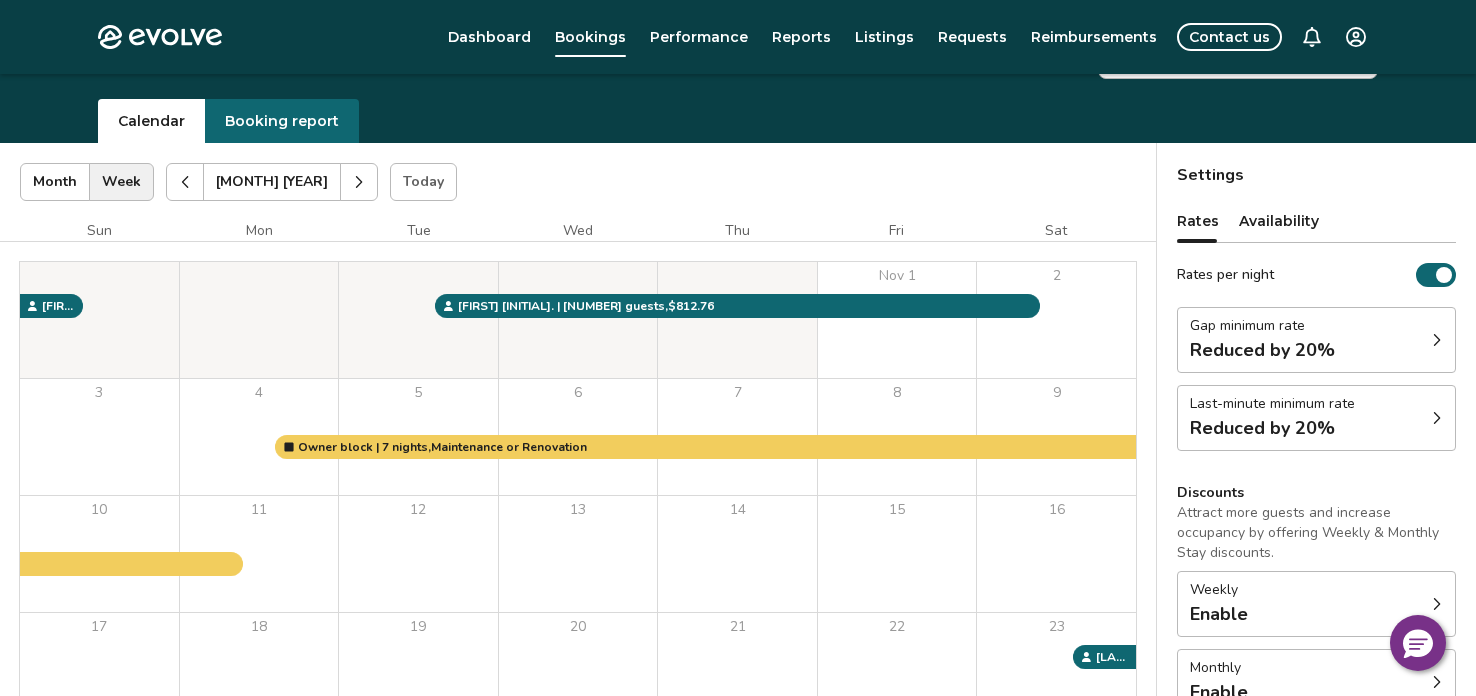 click 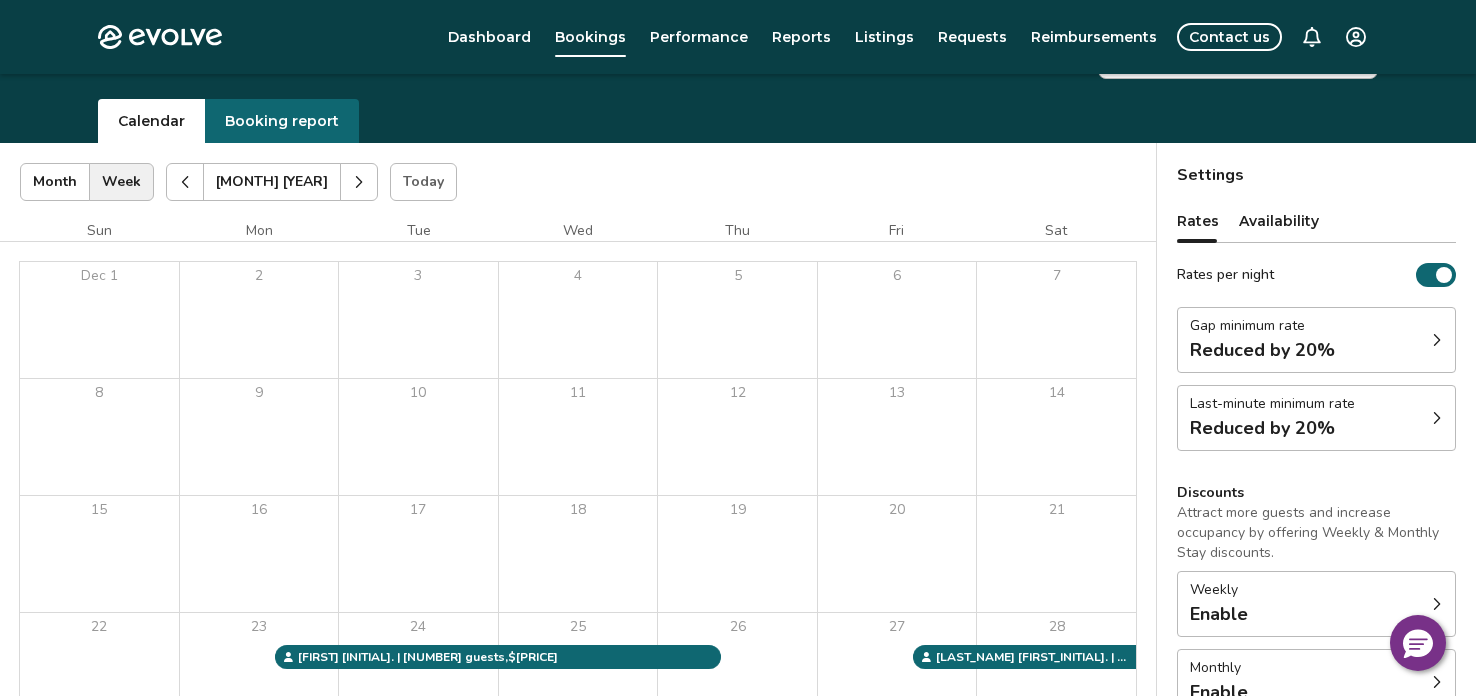 click on "Settings Rates Availability Rates per night Gap minimum rate Reduced by 20% Last-minute minimum rate Reduced by 20% Discounts Attract more guests and increase occupancy by offering Weekly & Monthly Stay discounts. Weekly Enable Monthly Enable Non-refundable discount 10% off View rates, policies, & fees Gap minimum rate Reduce your minimum rate by 20%  to help fill nights between bookings  (Fridays and Saturdays excluded). Enable Once disabled, this % off will be deactivated within 24 hours. Last-minute minimum rate Reduce your minimum rate by 20%  to help fill vacancies over the next 30 days. Enable Once disabled, this % off will be deactivated within 24 hours. Weekly discount Set a max-discount  % between 5% – 60%.  Your discount may bring your nightly rate below your minimum rates in some instances.   Learn more Enable Monthly discount Set a max-discount  % between 5% – 60%.  Your discount may bring your nightly rate below your minimum rates in some instances.   Learn more Enable 10% discount   Enable" at bounding box center (1316, 529) 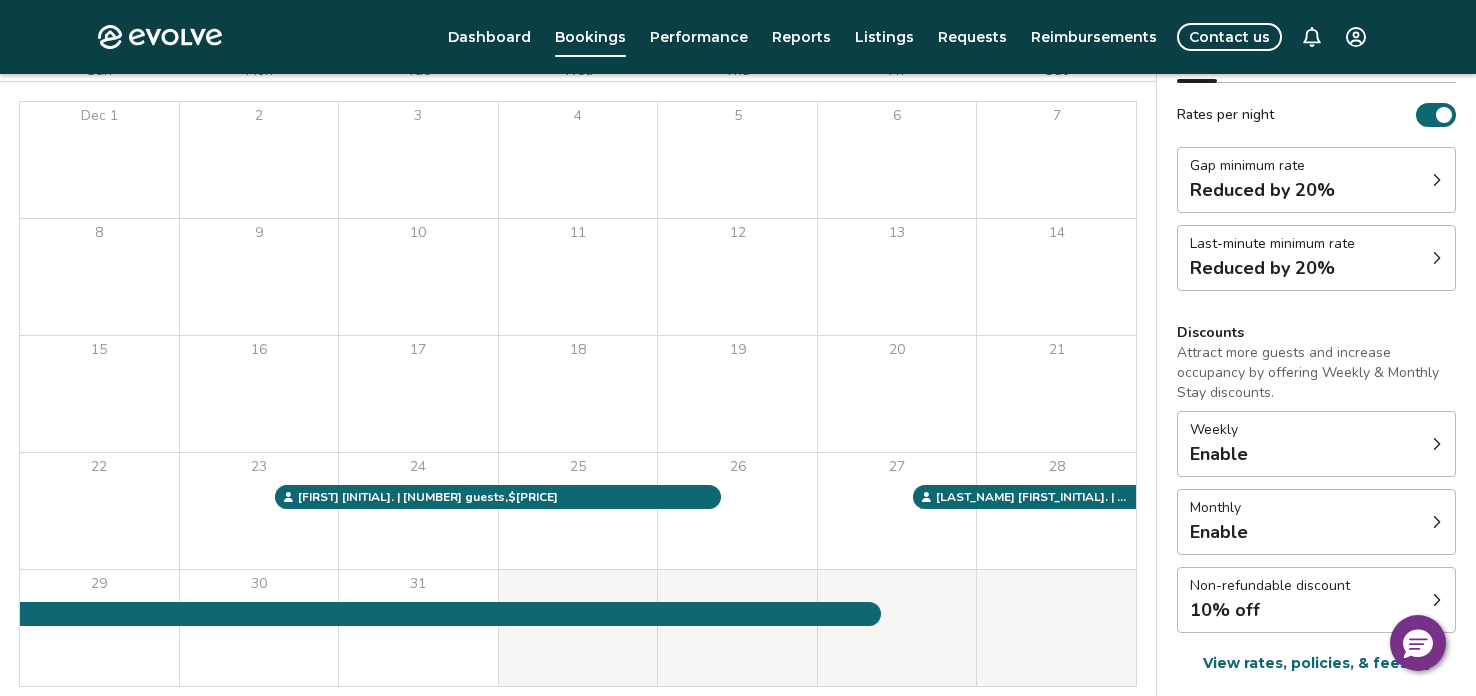 scroll, scrollTop: 239, scrollLeft: 0, axis: vertical 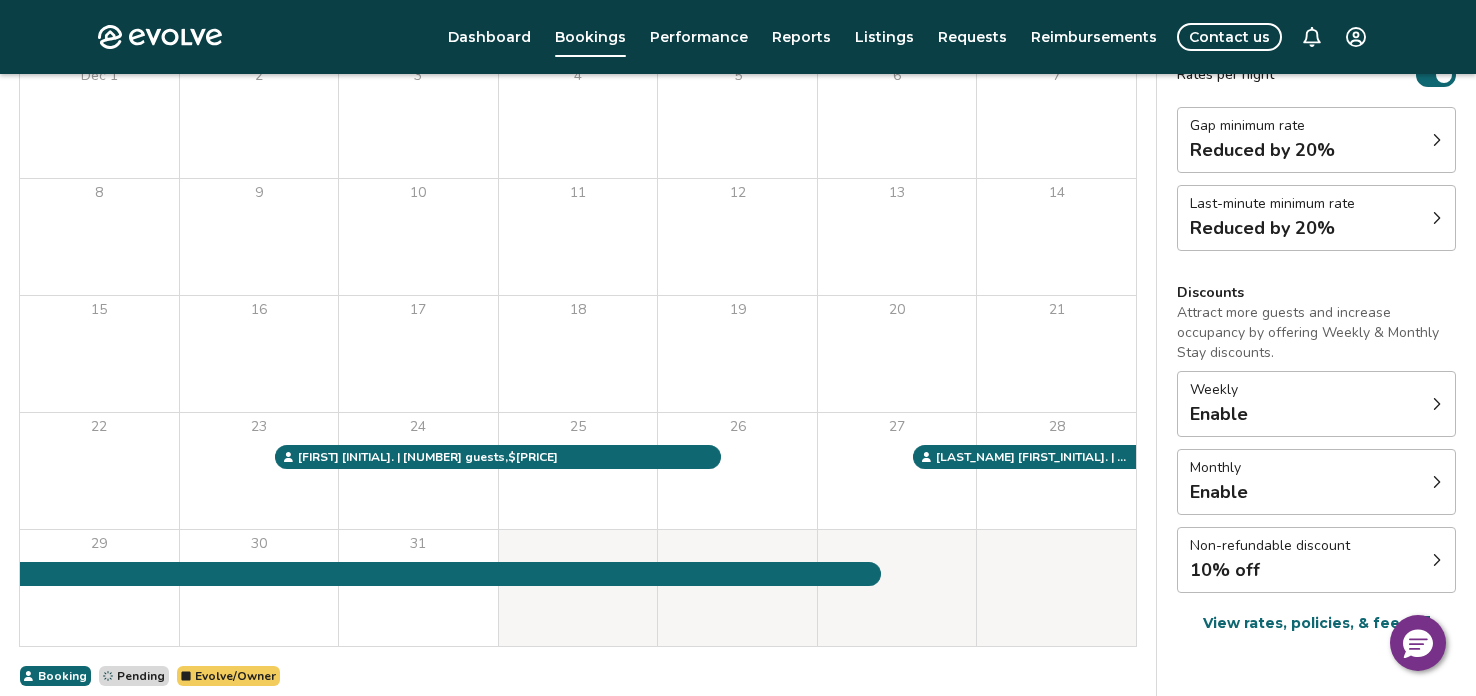 click on "Settings Rates Availability Rates per night Gap minimum rate Reduced by 20% Last-minute minimum rate Reduced by 20% Discounts Attract more guests and increase occupancy by offering Weekly & Monthly Stay discounts. Weekly Enable Monthly Enable Non-refundable discount 10% off View rates, policies, & fees Gap minimum rate Reduce your minimum rate by 20%  to help fill nights between bookings  (Fridays and Saturdays excluded). Enable Once disabled, this % off will be deactivated within 24 hours. Last-minute minimum rate Reduce your minimum rate by 20%  to help fill vacancies over the next 30 days. Enable Once disabled, this % off will be deactivated within 24 hours. Weekly discount Set a max-discount  % between 5% – 60%.  Your discount may bring your nightly rate below your minimum rates in some instances.   Learn more Enable Monthly discount Set a max-discount  % between 5% – 60%.  Your discount may bring your nightly rate below your minimum rates in some instances.   Learn more Enable 10% discount   Enable" at bounding box center (1316, 329) 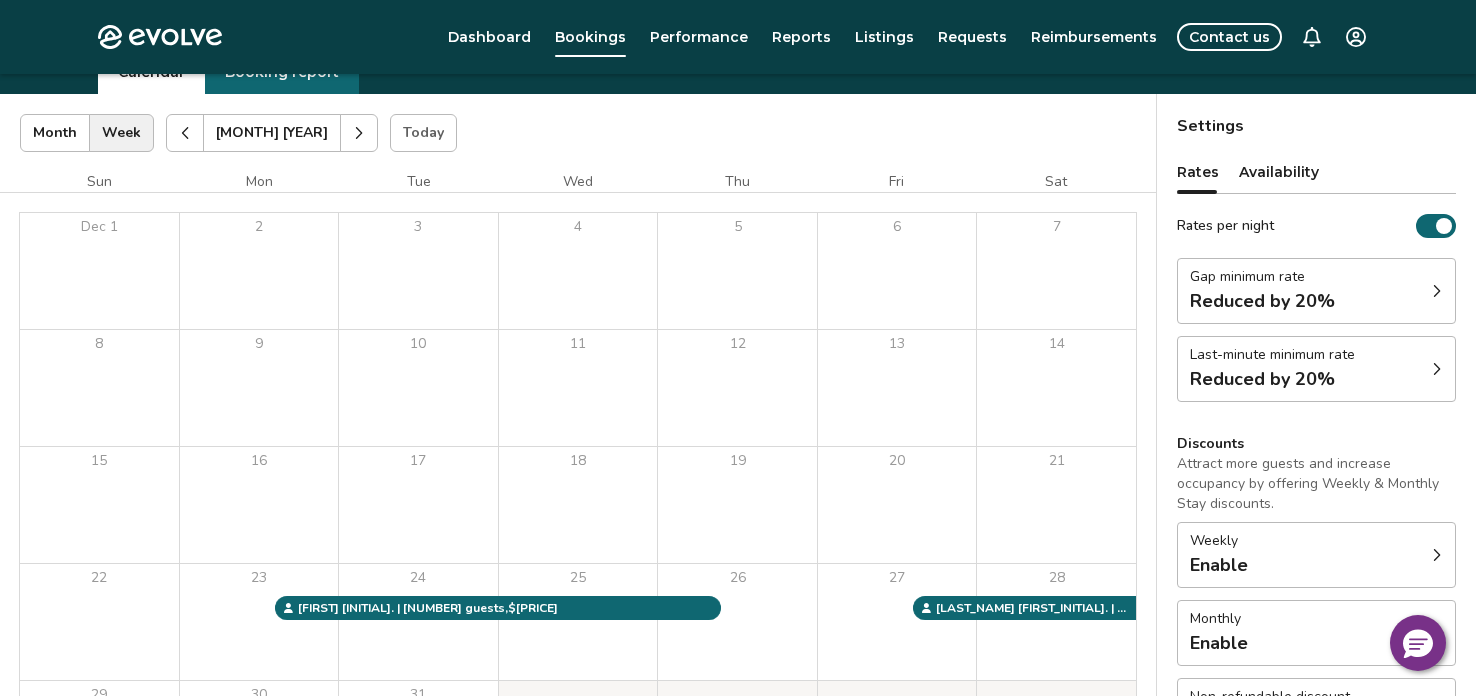 scroll, scrollTop: 39, scrollLeft: 0, axis: vertical 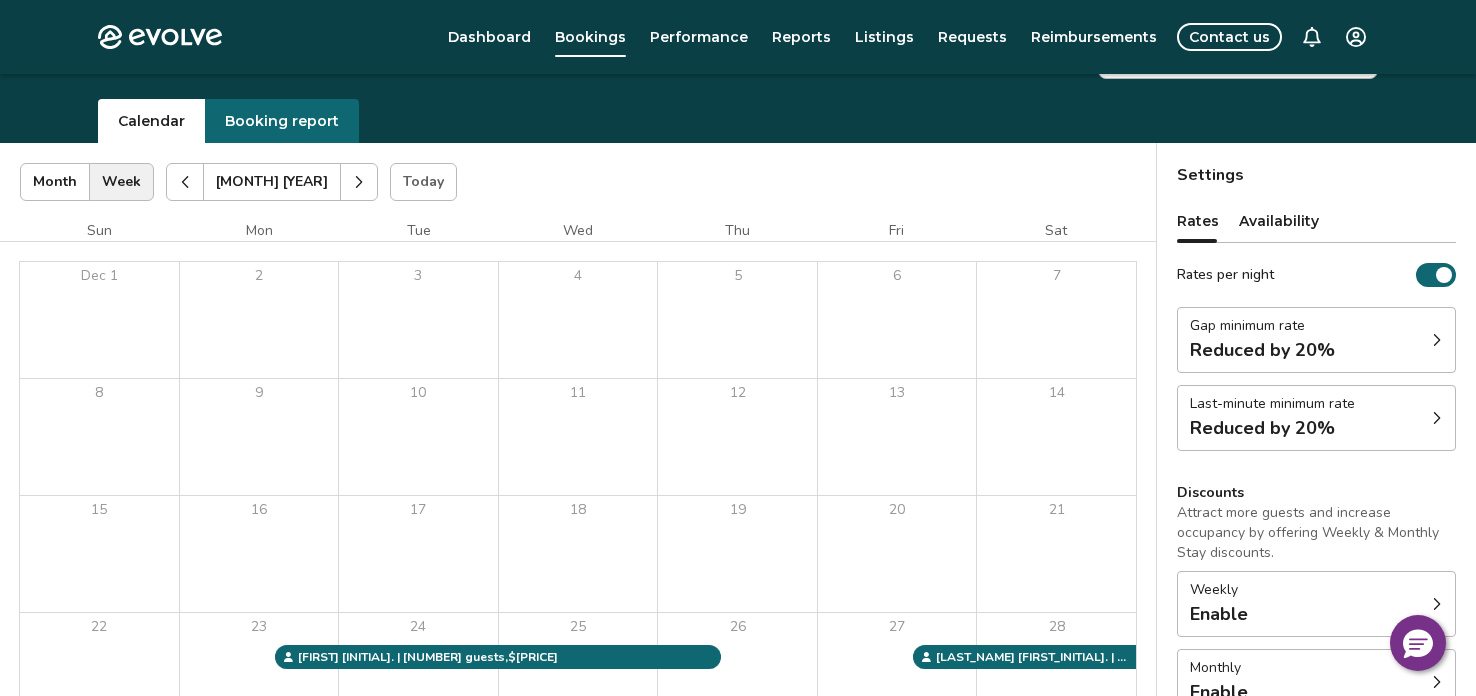 click at bounding box center (359, 182) 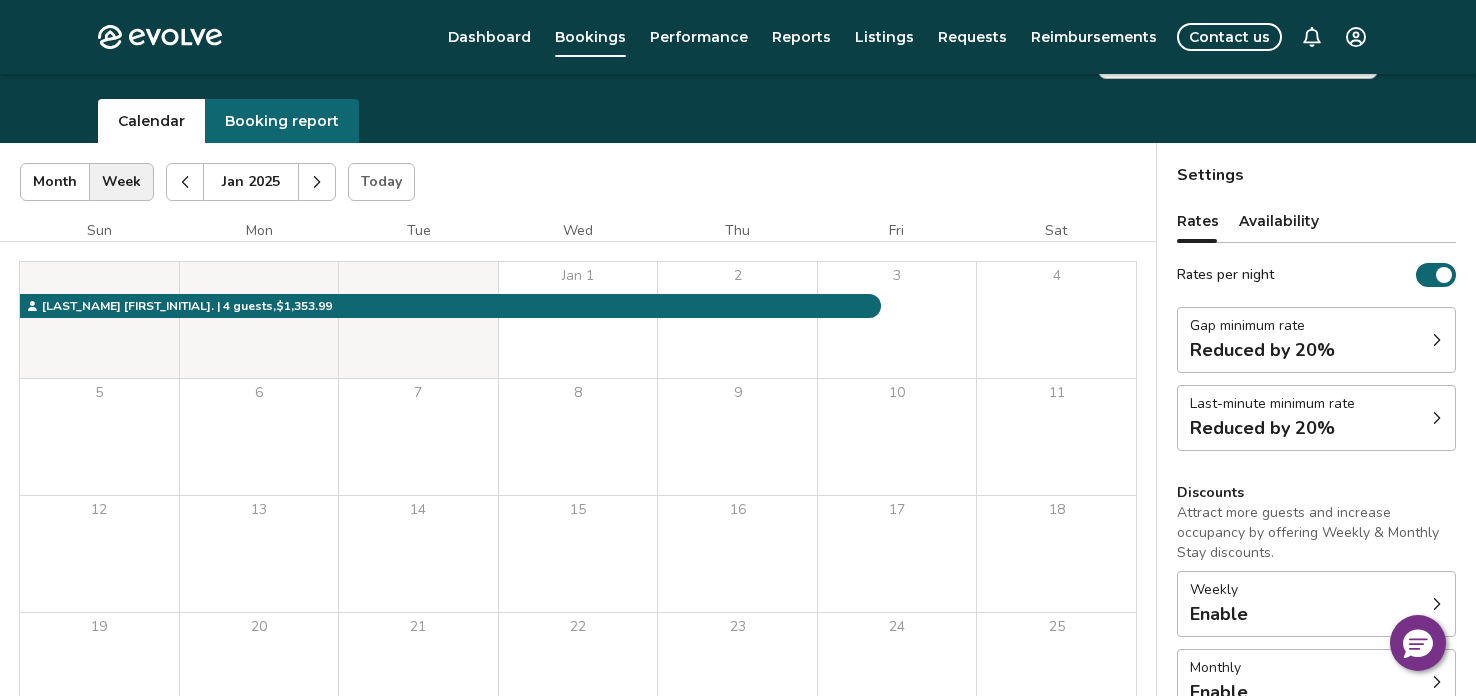 click 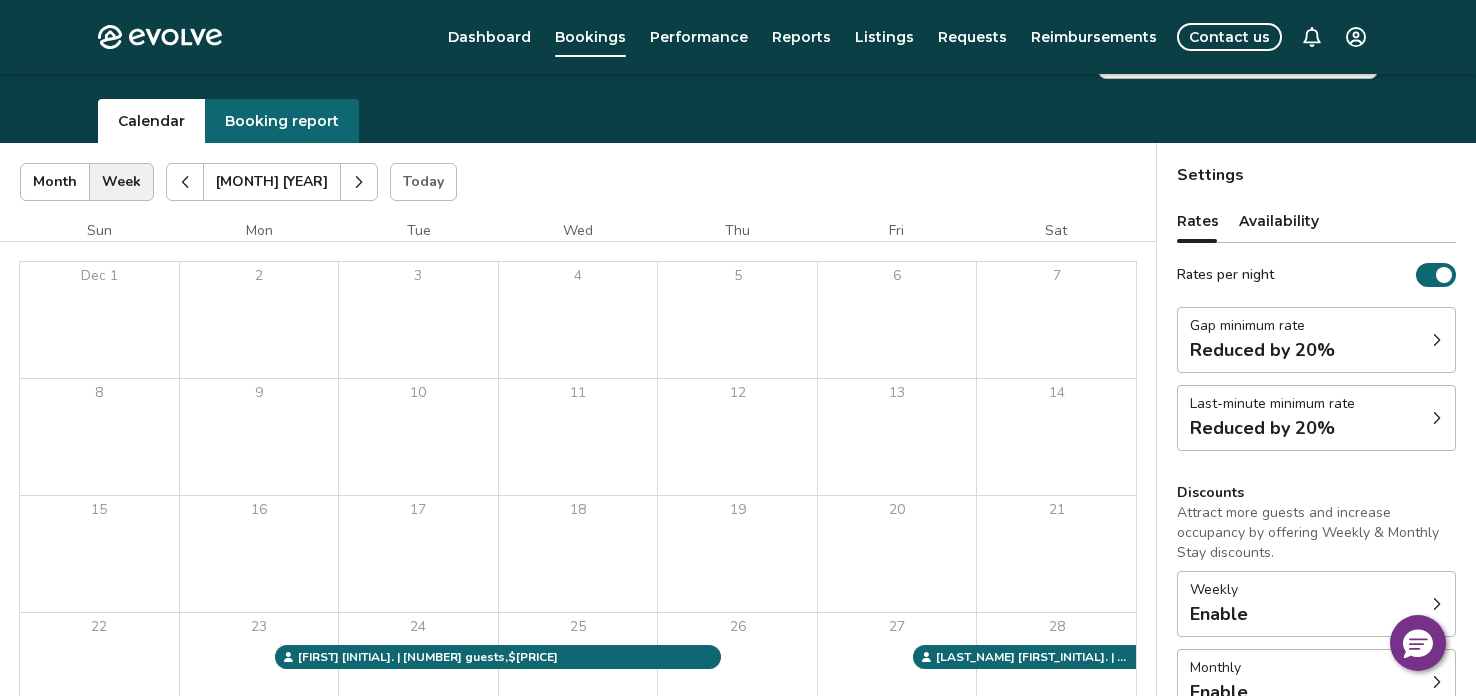 click on "Settings Rates Availability Rates per night Gap minimum rate Reduced by 20% Last-minute minimum rate Reduced by 20% Discounts Attract more guests and increase occupancy by offering Weekly & Monthly Stay discounts. Weekly Enable Monthly Enable Non-refundable discount 10% off View rates, policies, & fees Gap minimum rate Reduce your minimum rate by 20%  to help fill nights between bookings  (Fridays and Saturdays excluded). Enable Once disabled, this % off will be deactivated within 24 hours. Last-minute minimum rate Reduce your minimum rate by 20%  to help fill vacancies over the next 30 days. Enable Once disabled, this % off will be deactivated within 24 hours. Weekly discount Set a max-discount  % between 5% – 60%.  Your discount may bring your nightly rate below your minimum rates in some instances.   Learn more Enable Monthly discount Set a max-discount  % between 5% – 60%.  Your discount may bring your nightly rate below your minimum rates in some instances.   Learn more Enable 10% discount   Enable" at bounding box center (1316, 529) 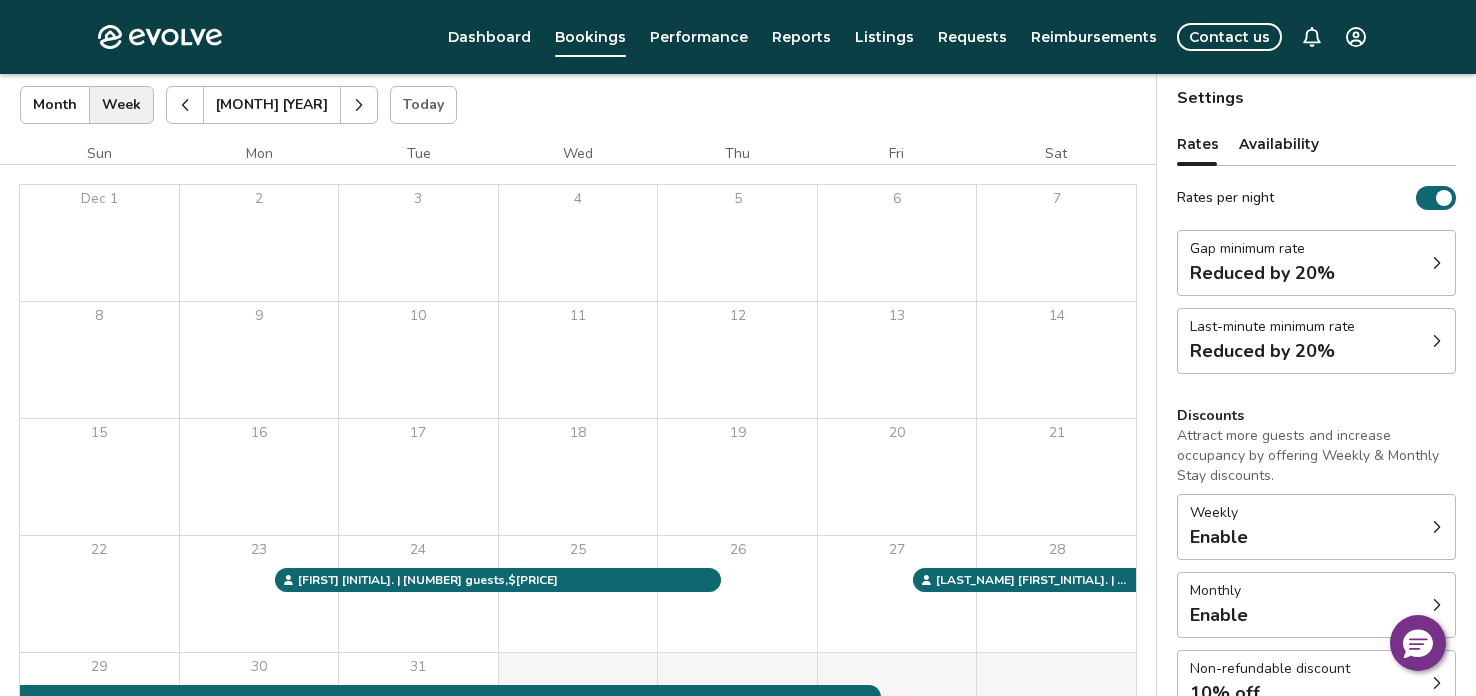 scroll, scrollTop: 119, scrollLeft: 0, axis: vertical 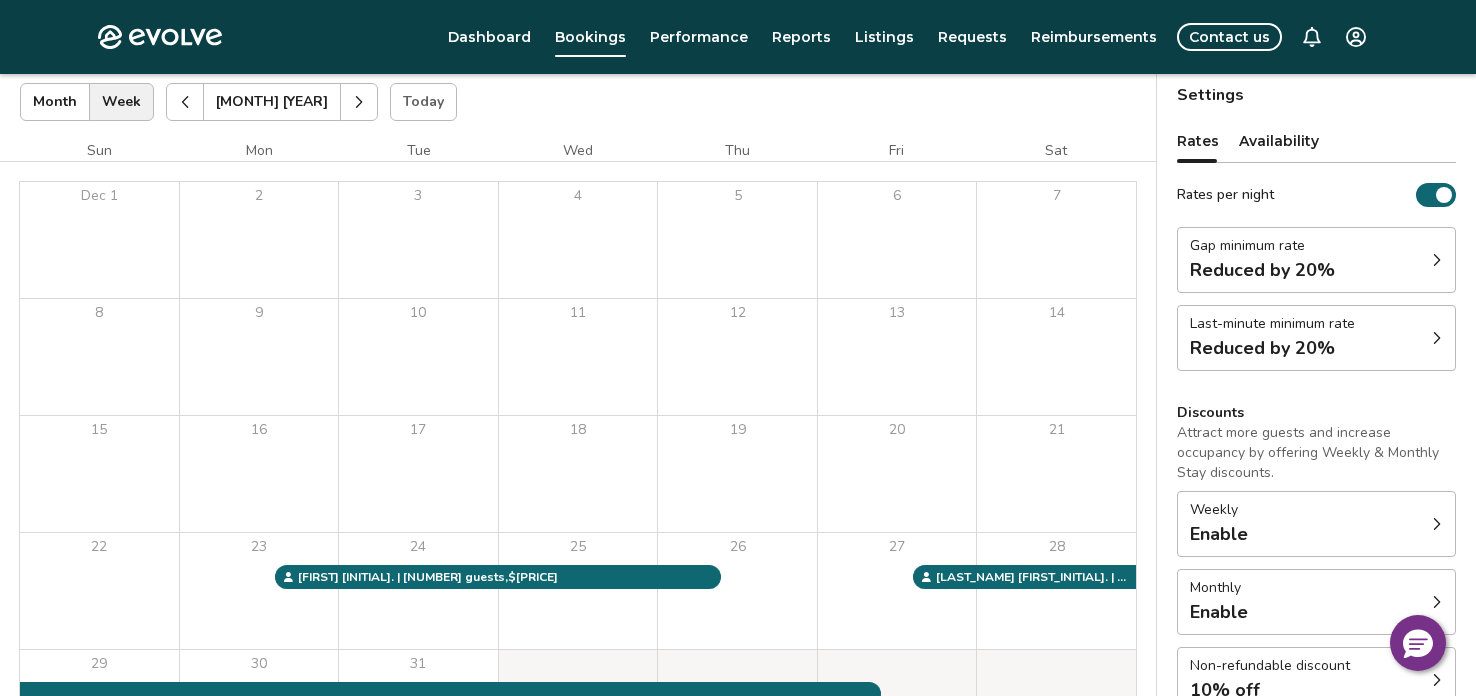 click on "Settings Rates Availability Rates per night Gap minimum rate Reduced by 20% Last-minute minimum rate Reduced by 20% Discounts Attract more guests and increase occupancy by offering Weekly & Monthly Stay discounts. Weekly Enable Monthly Enable Non-refundable discount 10% off View rates, policies, & fees Gap minimum rate Reduce your minimum rate by 20%  to help fill nights between bookings  (Fridays and Saturdays excluded). Enable Once disabled, this % off will be deactivated within 24 hours. Last-minute minimum rate Reduce your minimum rate by 20%  to help fill vacancies over the next 30 days. Enable Once disabled, this % off will be deactivated within 24 hours. Weekly discount Set a max-discount  % between 5% – 60%.  Your discount may bring your nightly rate below your minimum rates in some instances.   Learn more Enable Monthly discount Set a max-discount  % between 5% – 60%.  Your discount may bring your nightly rate below your minimum rates in some instances.   Learn more Enable 10% discount   Enable" at bounding box center [1316, 449] 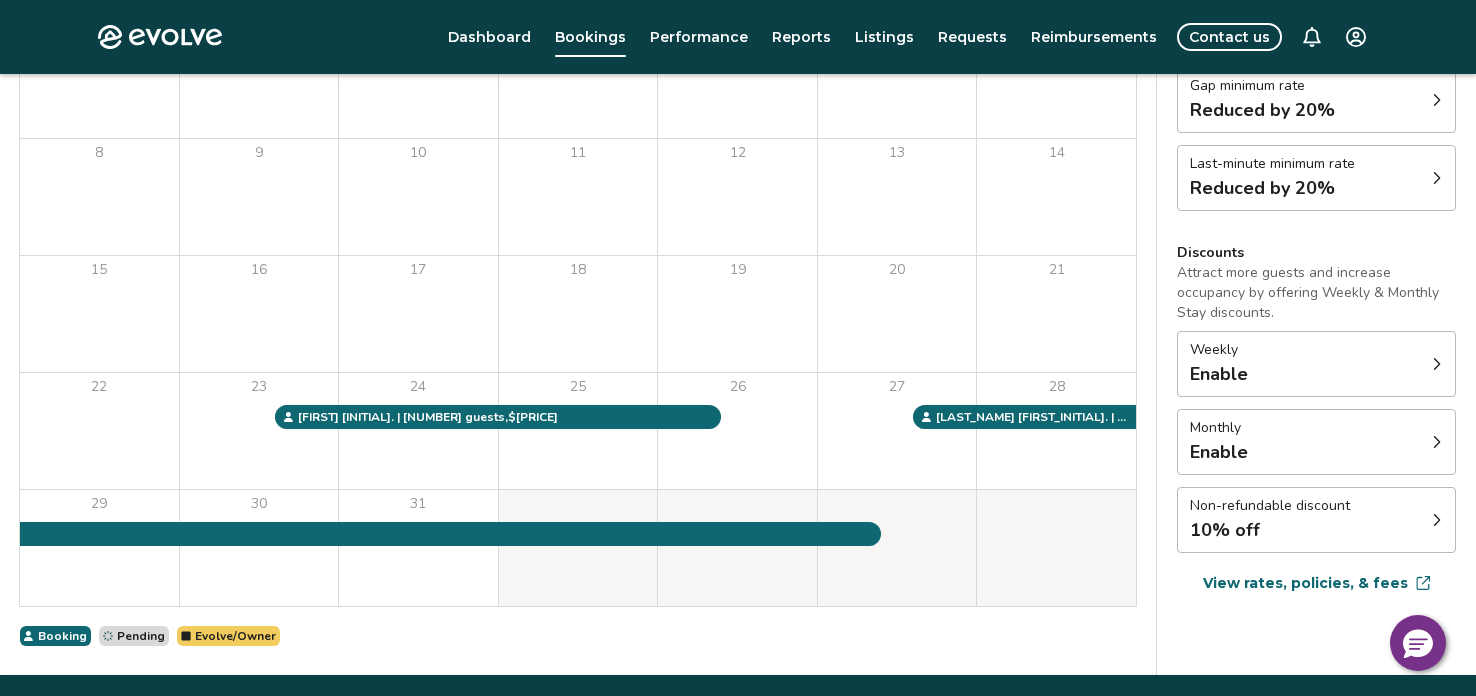 click on "Settings Rates Availability Rates per night Gap minimum rate Reduced by 20% Last-minute minimum rate Reduced by 20% Discounts Attract more guests and increase occupancy by offering Weekly & Monthly Stay discounts. Weekly Enable Monthly Enable Non-refundable discount 10% off View rates, policies, & fees Gap minimum rate Reduce your minimum rate by 20%  to help fill nights between bookings  (Fridays and Saturdays excluded). Enable Once disabled, this % off will be deactivated within 24 hours. Last-minute minimum rate Reduce your minimum rate by 20%  to help fill vacancies over the next 30 days. Enable Once disabled, this % off will be deactivated within 24 hours. Weekly discount Set a max-discount  % between 5% – 60%.  Your discount may bring your nightly rate below your minimum rates in some instances.   Learn more Enable Monthly discount Set a max-discount  % between 5% – 60%.  Your discount may bring your nightly rate below your minimum rates in some instances.   Learn more Enable 10% discount   Enable" at bounding box center [1316, 289] 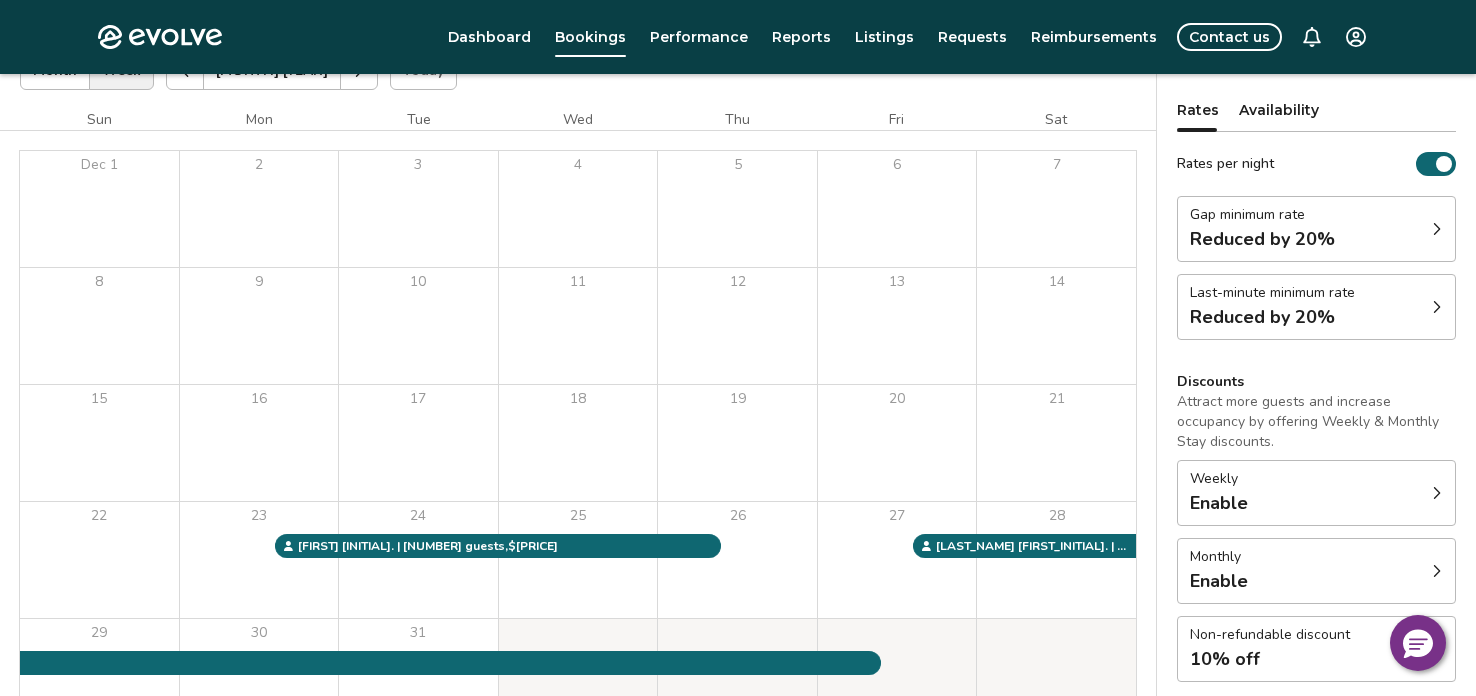 scroll, scrollTop: 0, scrollLeft: 0, axis: both 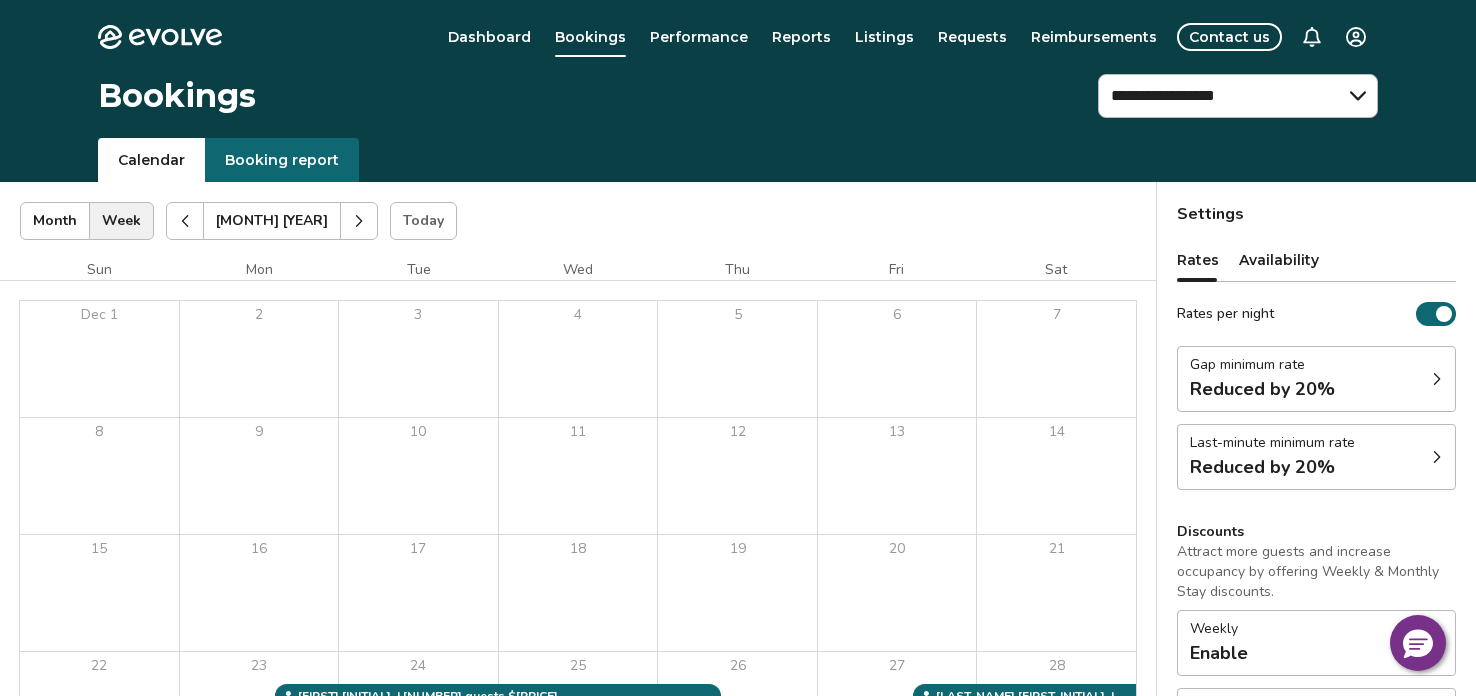 click 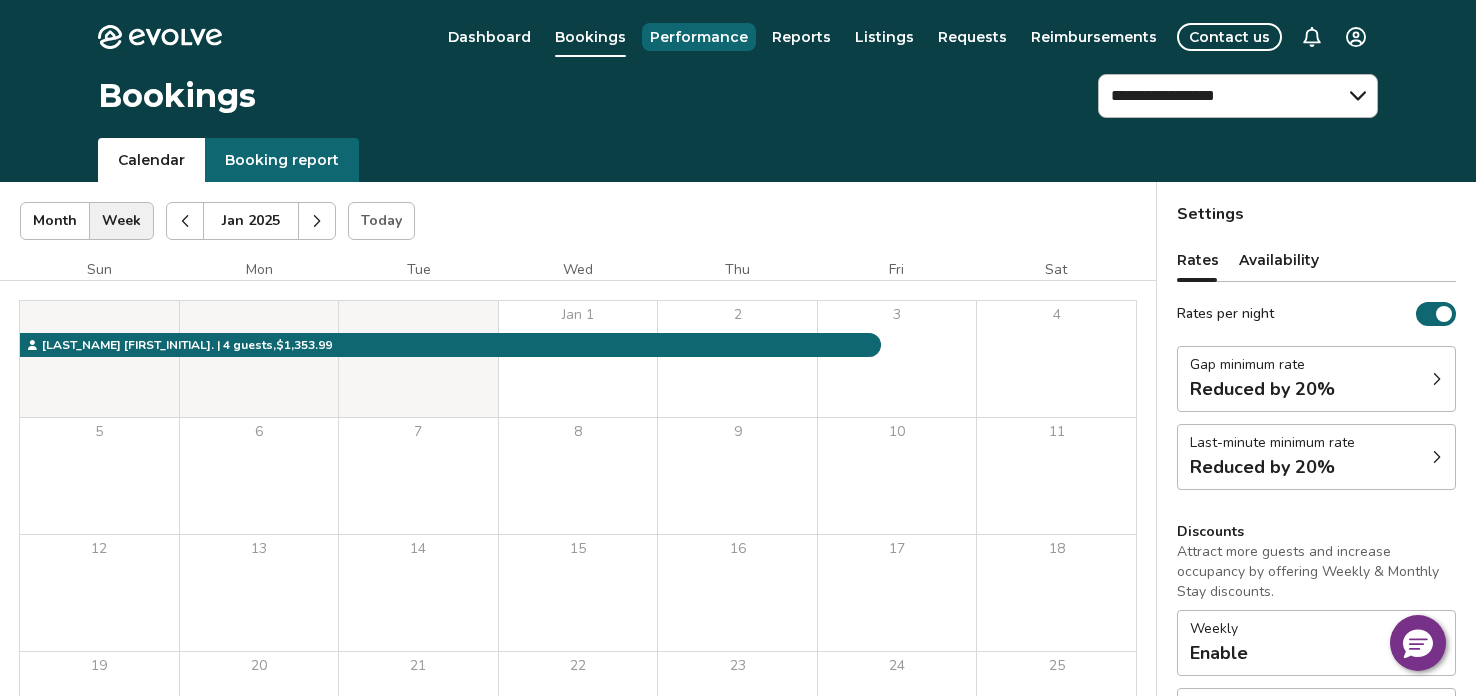 click on "Performance" at bounding box center (699, 37) 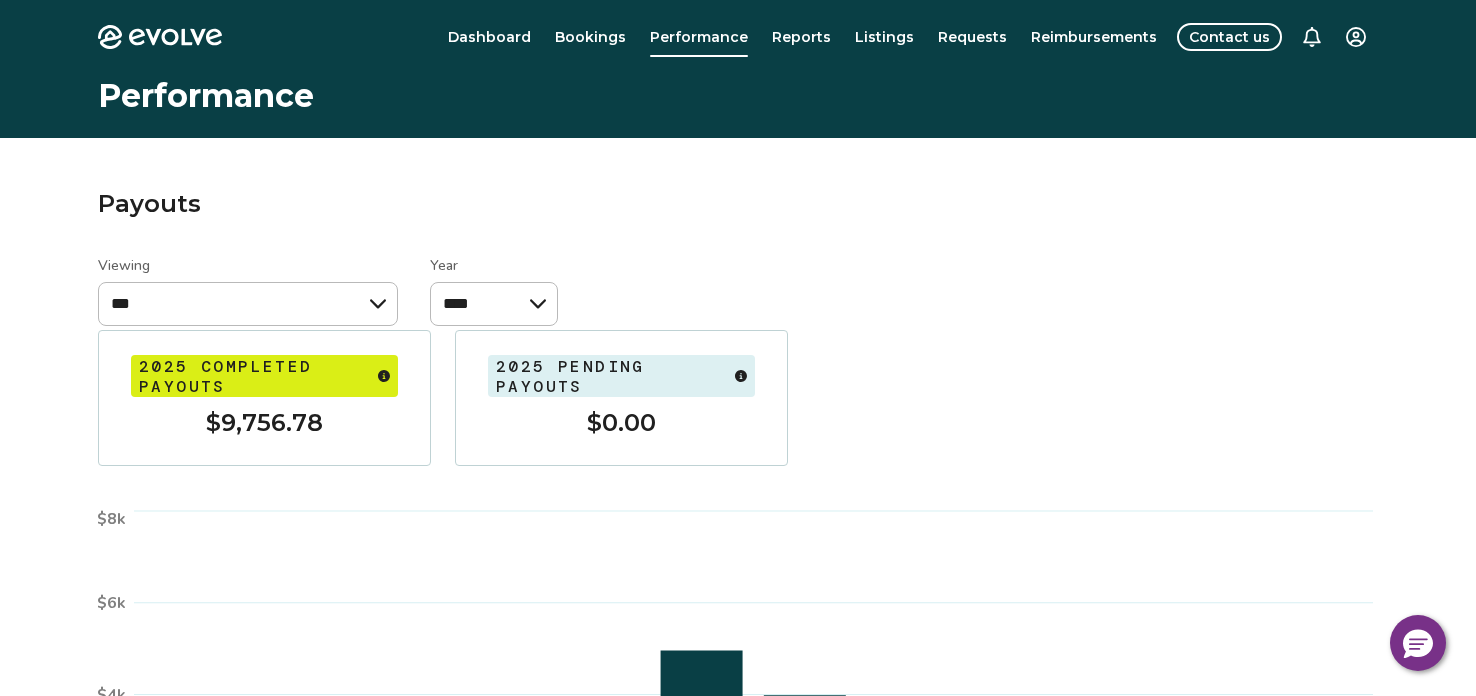 click on "2025 completed payouts $9,756.78 2025 pending payouts $0.00" at bounding box center (738, 398) 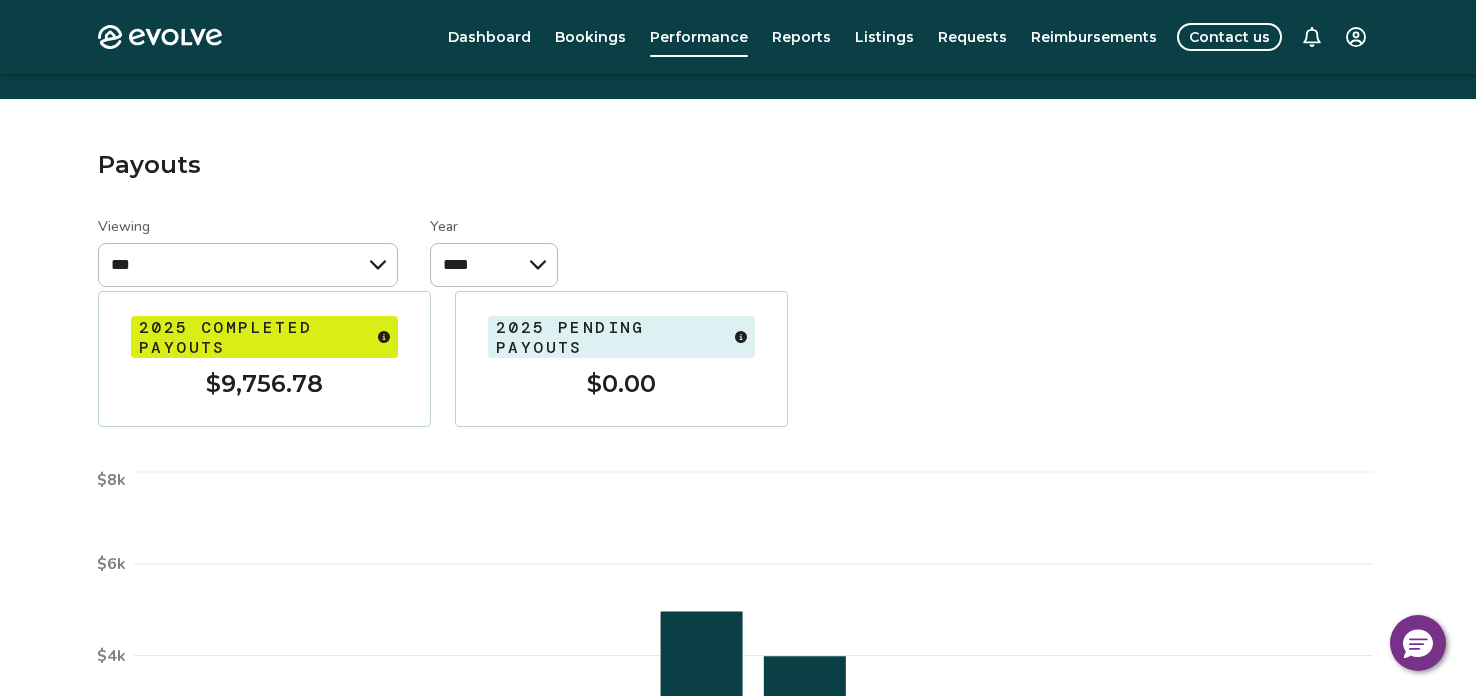 click on "2025 completed payouts $9,756.78 2025 pending payouts $0.00" at bounding box center [738, 359] 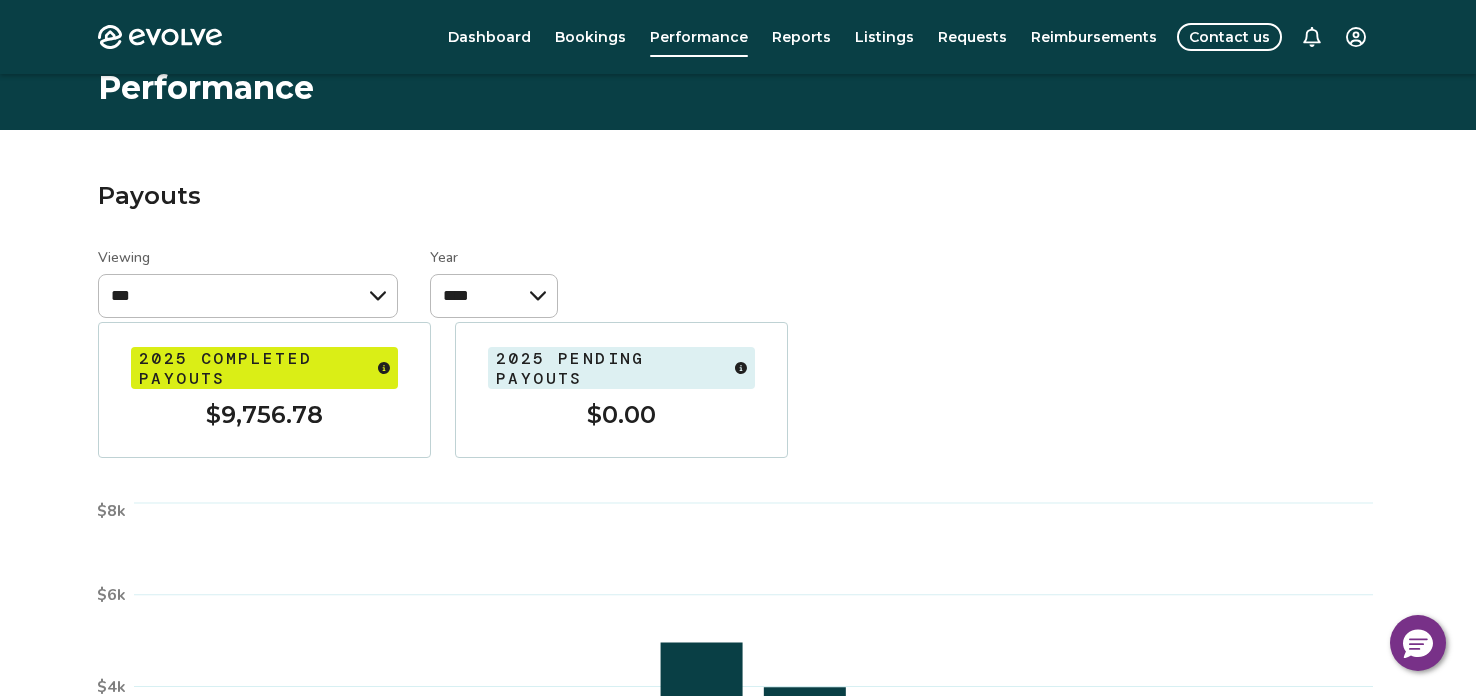 scroll, scrollTop: 0, scrollLeft: 0, axis: both 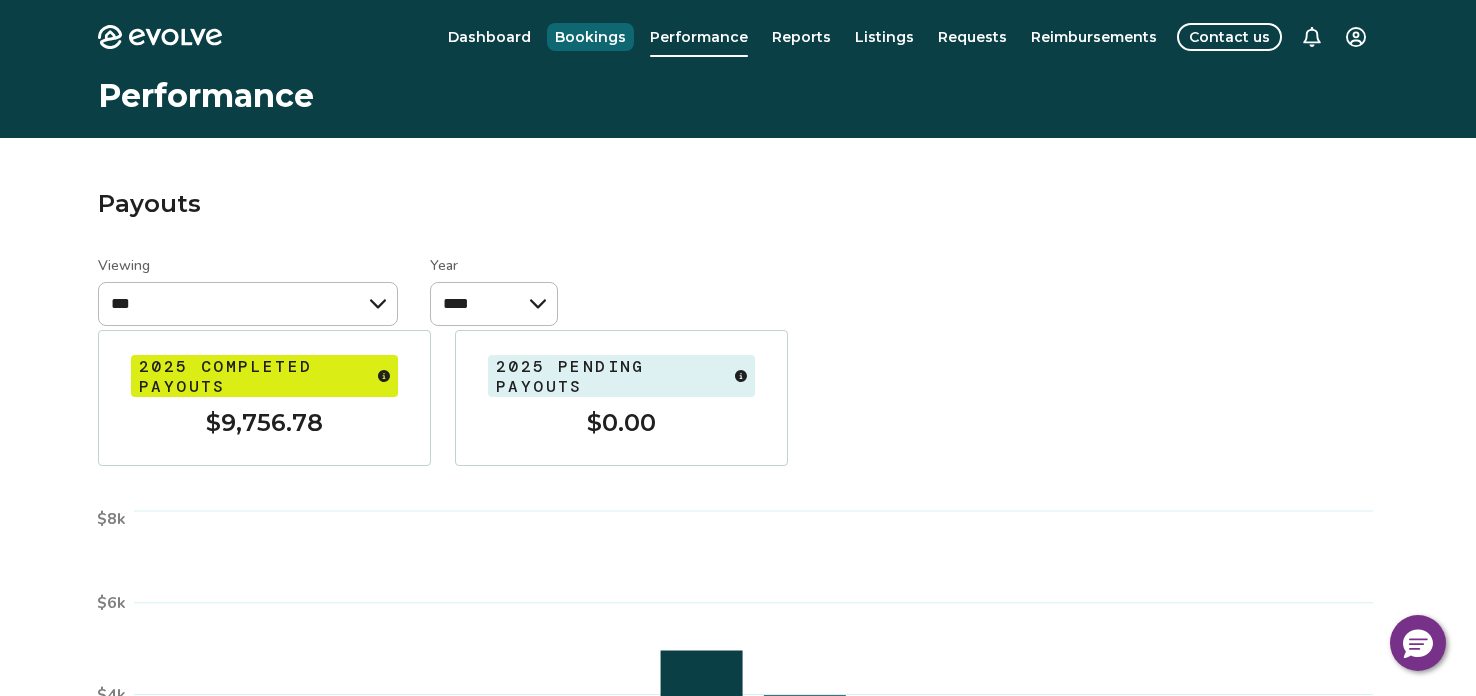 click on "Bookings" at bounding box center [590, 37] 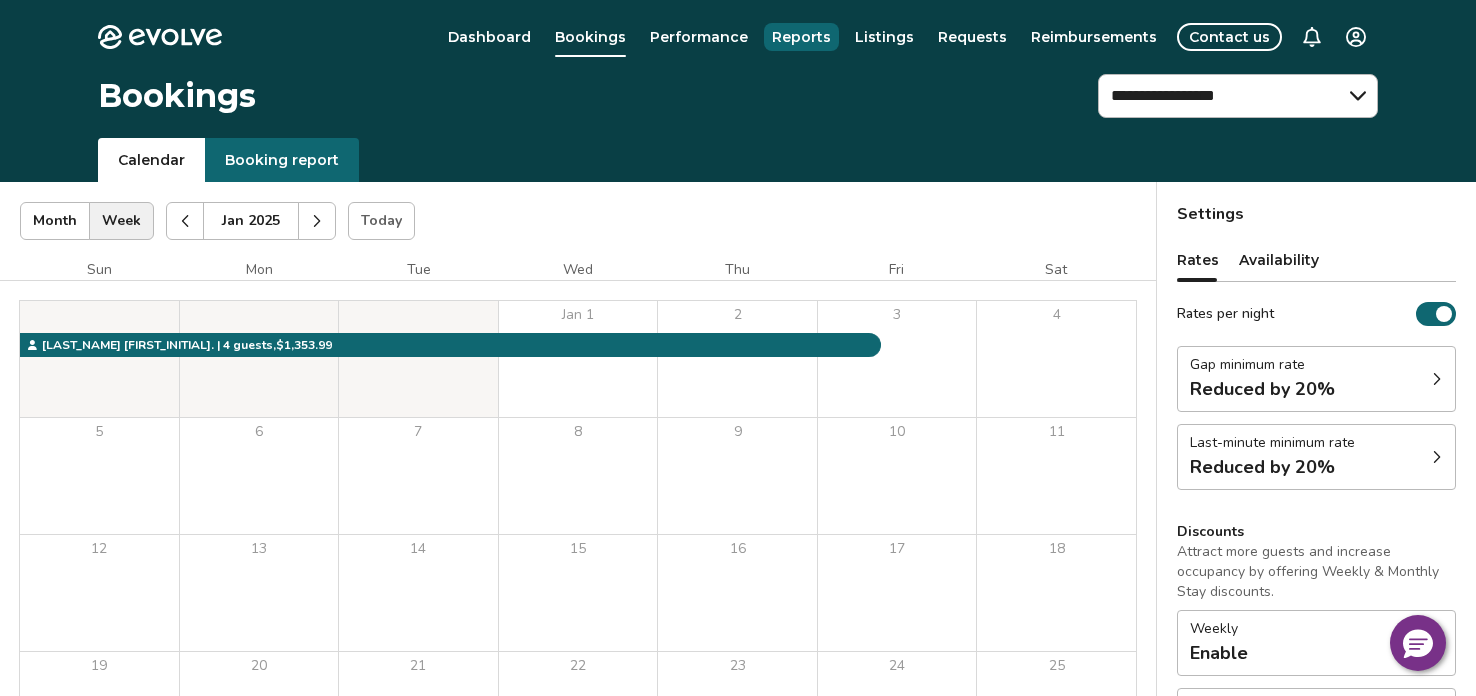 click on "Reports" at bounding box center (801, 37) 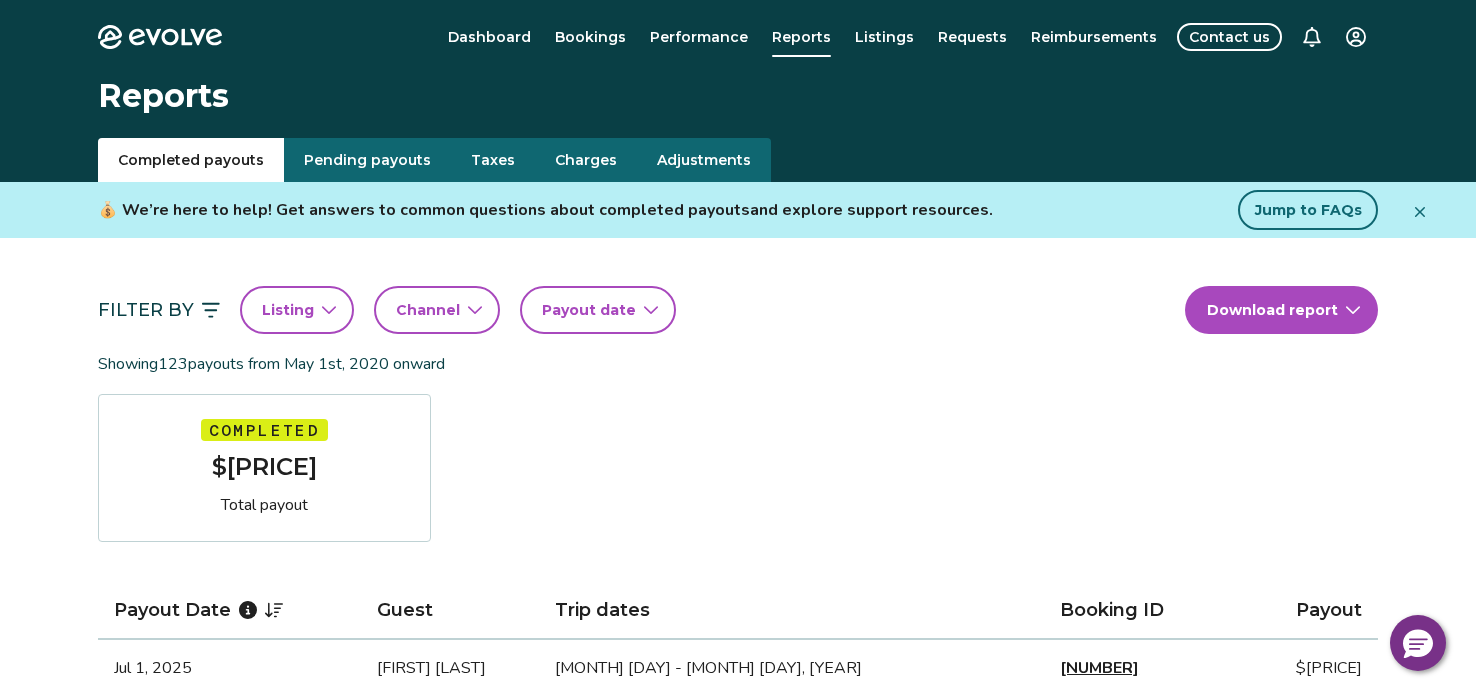 click on "Showing  [NUMBER]  payouts   from [MONTH] 1st, [YEAR] onward" at bounding box center (738, 364) 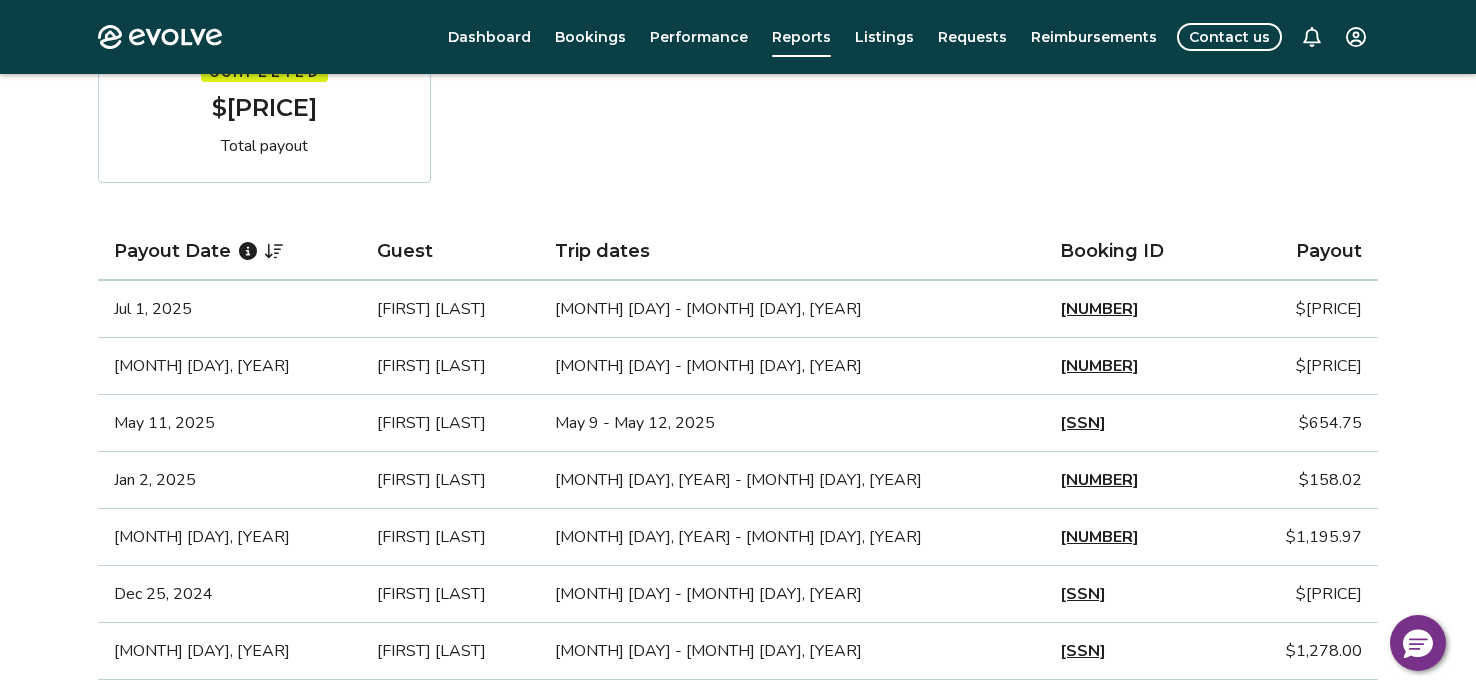 scroll, scrollTop: 399, scrollLeft: 0, axis: vertical 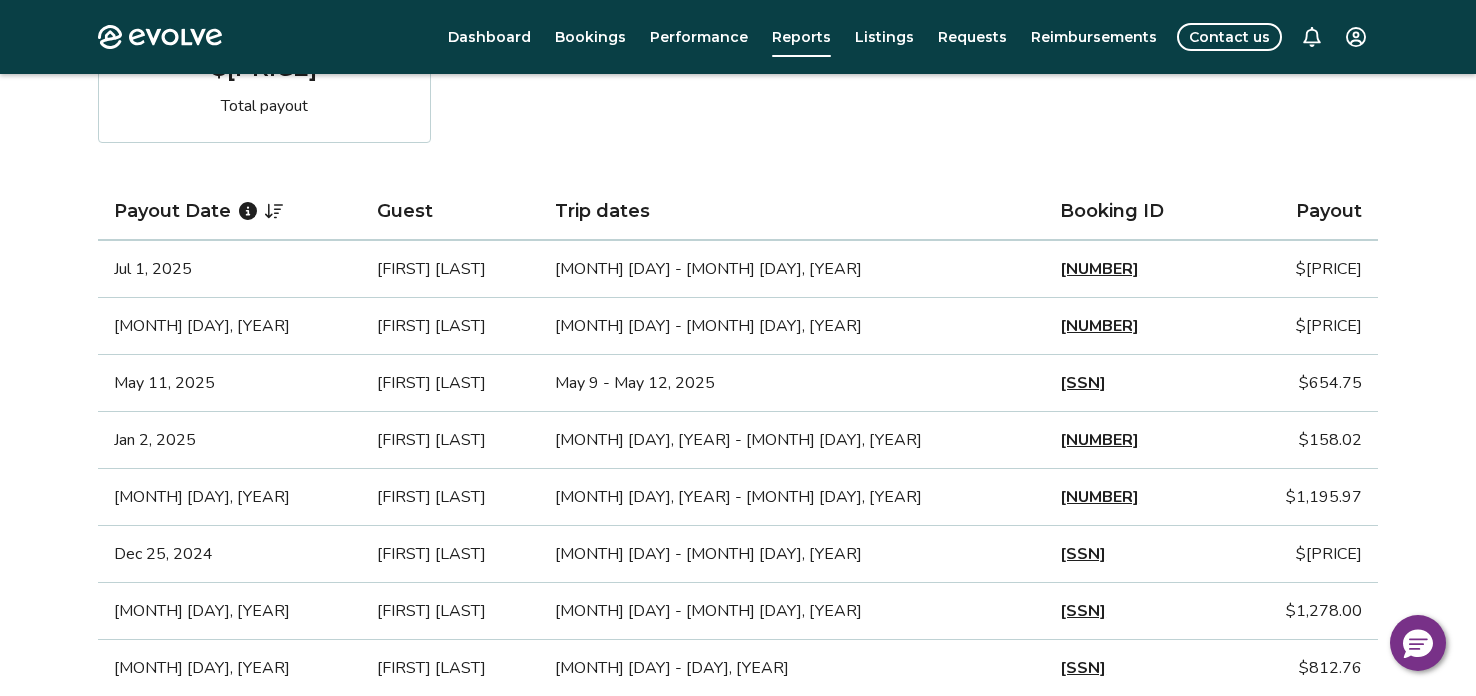 click on "[NUMBER]" at bounding box center [1099, 326] 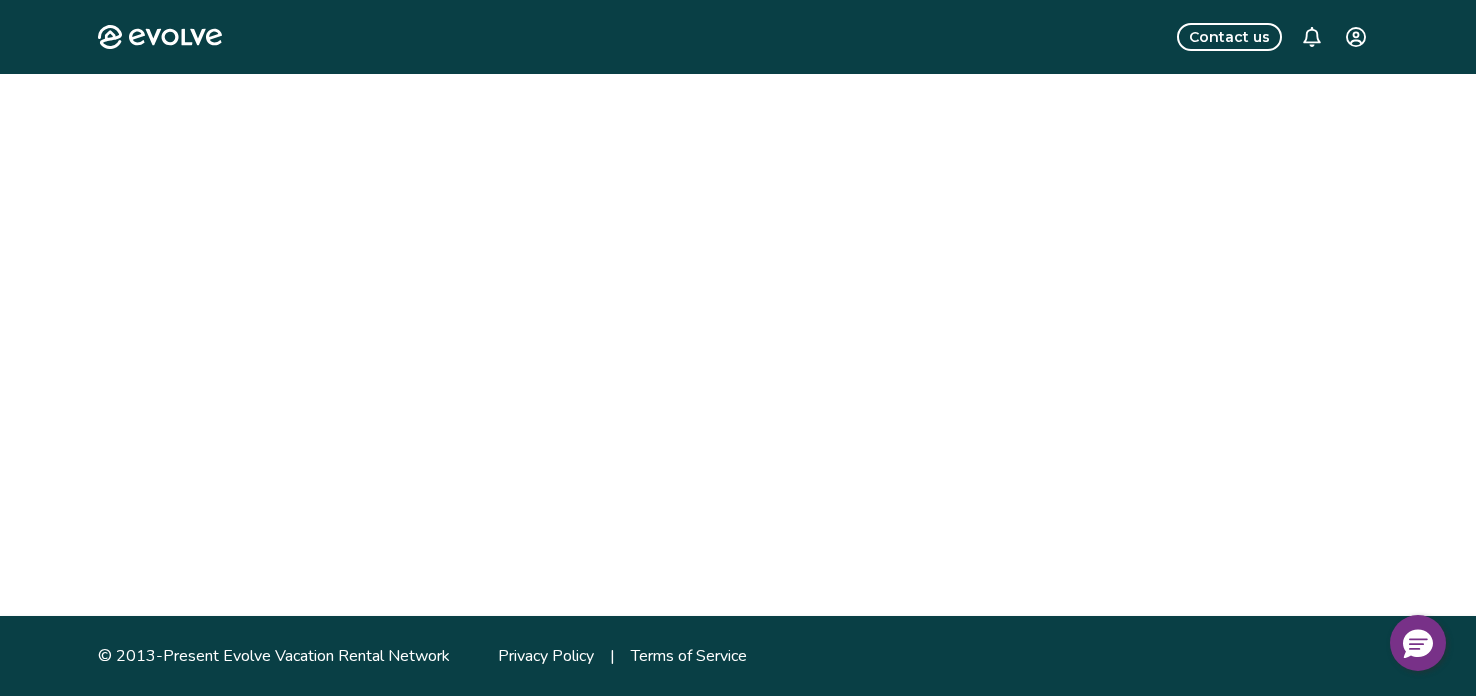 scroll, scrollTop: 0, scrollLeft: 0, axis: both 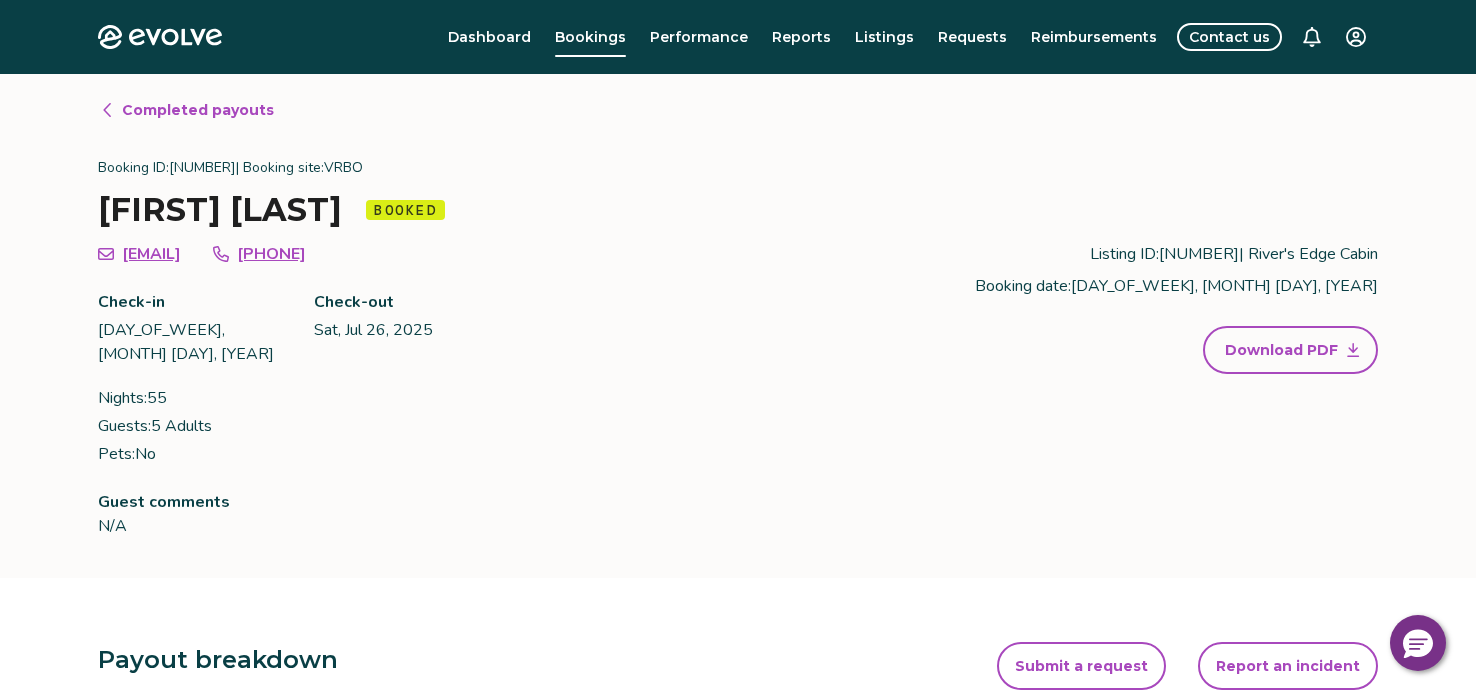 click on "[EMAIL] [PHONE]
Check-in [DAY_OF_WEEK], [MONTH] [DAY], [YEAR]
Check-out [DAY_OF_WEEK], [MONTH] [DAY], [YEAR]
Nights:  [NUMBER] Guests:  [NUMBER] Adults Pets:  No" at bounding box center (322, 354) 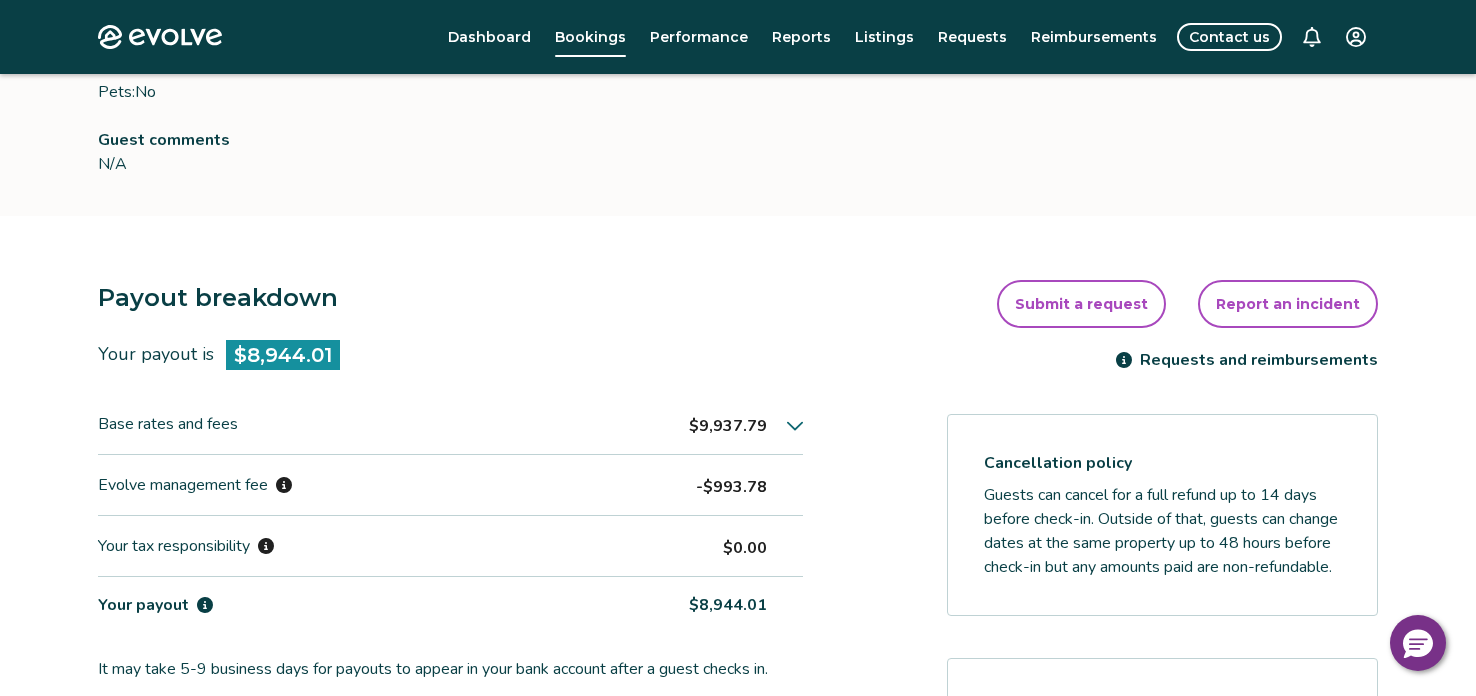 scroll, scrollTop: 359, scrollLeft: 0, axis: vertical 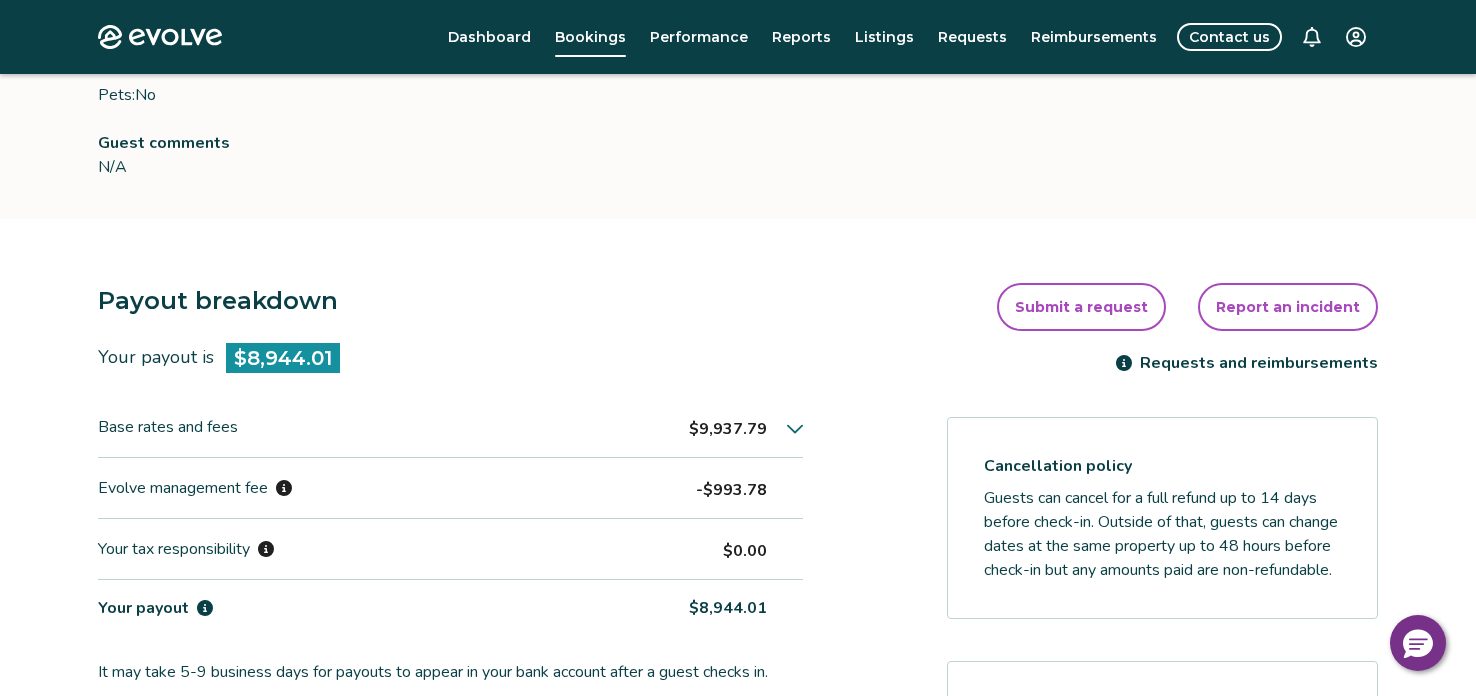 click on "Payout breakdown Your payout is [CURRENCY] Base rates and fees [CURRENCY] Evolve management fee [CURRENCY] Your tax responsibility [CURRENCY] Your payout [CURRENCY] It may take [NUMBER]-[NUMBER] business days for payouts to appear in your bank account after a guest checks in. Transactions and line items Transactions Line items Processing date Amount Transactions total [CURRENCY] [MONTH] [DAY], [YEAR] [CURRENCY] [MONTH] [DAY], [YEAR] [CURRENCY] Submit a request Report an incident Requests and reimbursements Cancellation policy Guests can cancel for a full refund up to [NUMBER] days before check-in. Outside of that, guests can change dates at the same property up to [NUMBER] hours before check-in but any amounts paid are non-refundable. Cancel guest booking Since the booking has already started, if you need assistance with an urgent matter regarding this booking, please chat or call us immediately at   ([PHONE_NUMBER]) . Request to cancel booking" at bounding box center (738, 734) 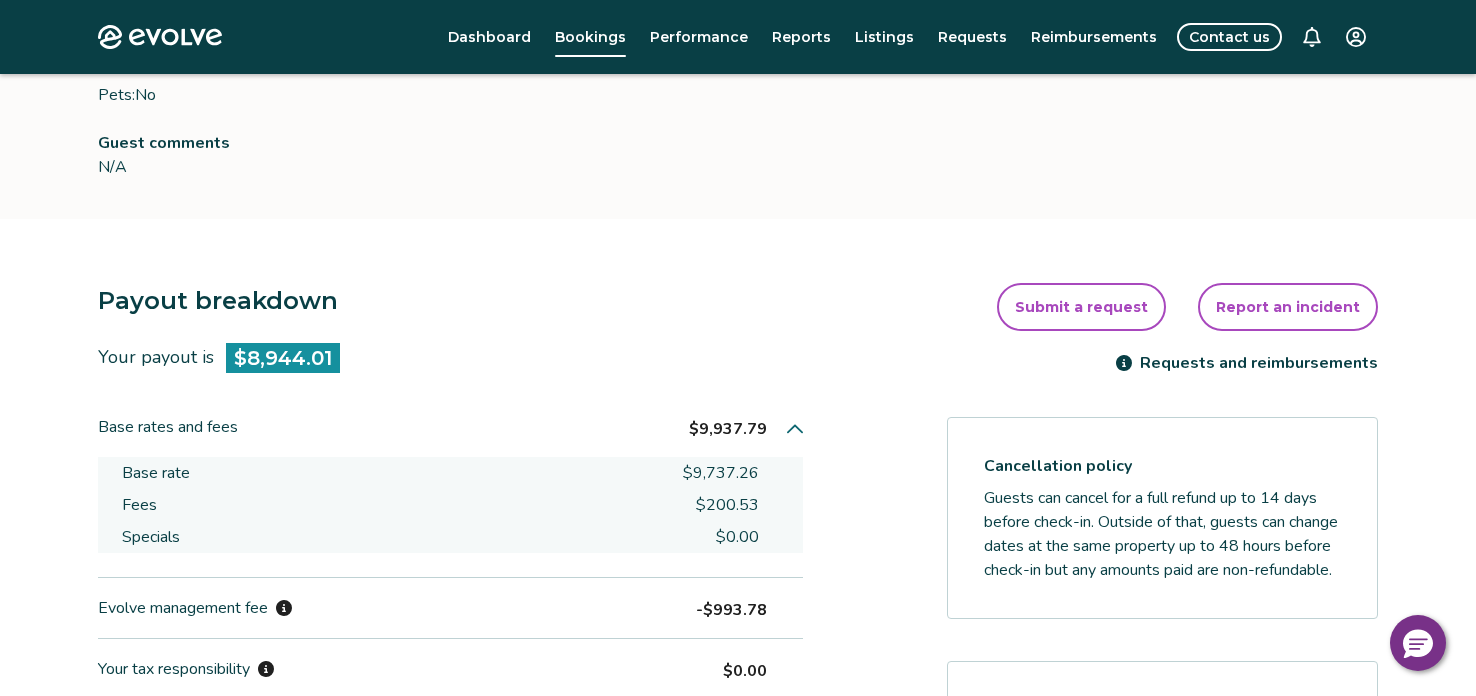 click on "$200.53" at bounding box center (727, 505) 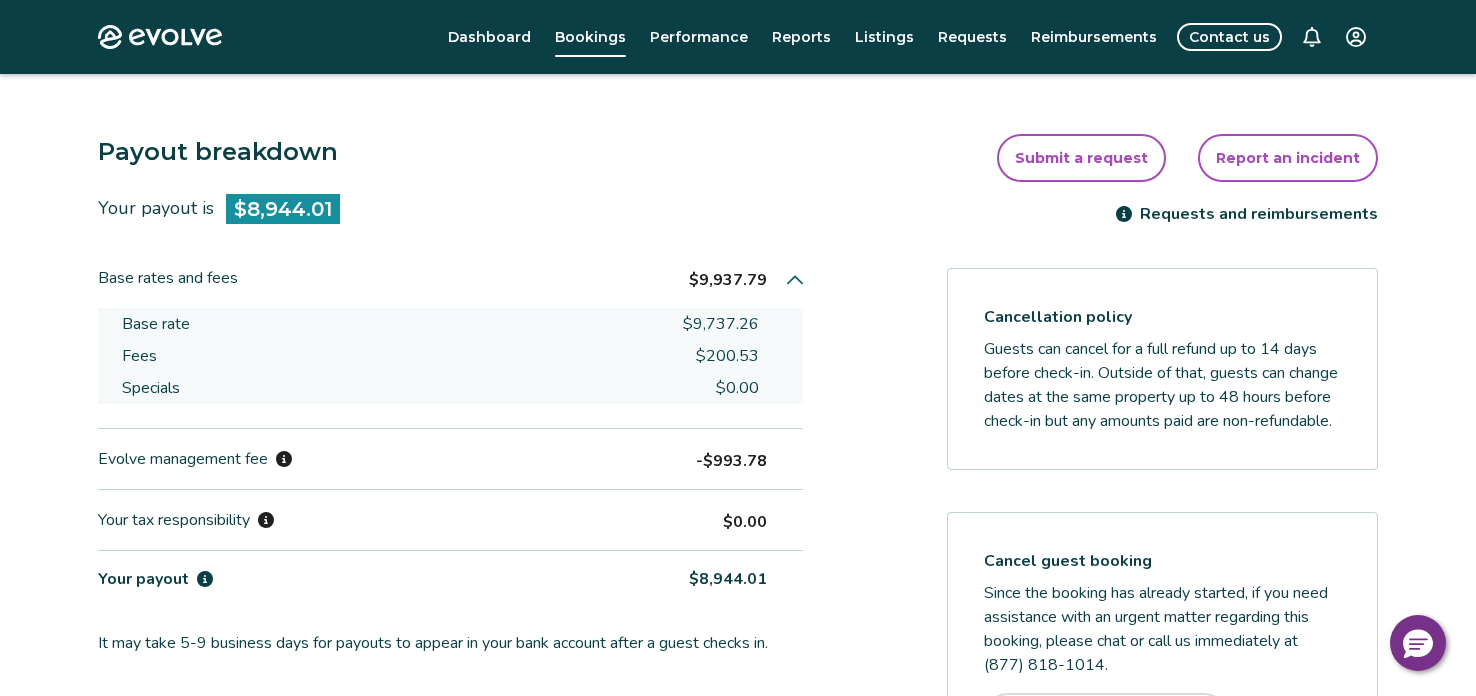 scroll, scrollTop: 399, scrollLeft: 0, axis: vertical 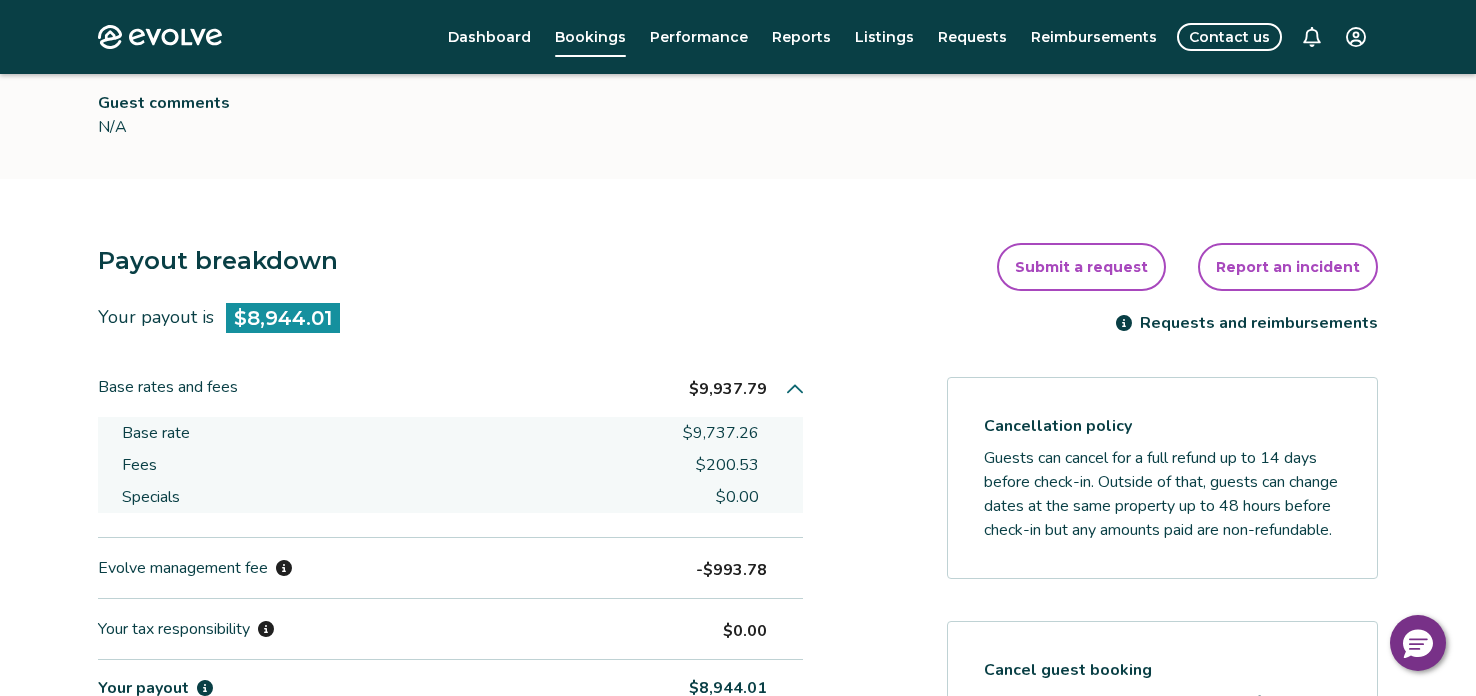 click on "Payout breakdown Your payout is [CURRENCY] Base rates and fees [CURRENCY] Base rate [CURRENCY] Fees [CURRENCY] Specials [CURRENCY] Evolve management fee [CURRENCY] Your tax responsibility [CURRENCY] Your payout [CURRENCY] It may take [NUMBER]-[NUMBER] business days for payouts to appear in your bank account after a guest checks in. Transactions and line items Transactions Line items Processing date Amount Transactions total [CURRENCY] [MONTH] [DAY], [YEAR] [CURRENCY] [MONTH] [DAY], [YEAR] [CURRENCY] Submit a request Report an incident Requests and reimbursements Cancellation policy Guests can cancel for a full refund up to [NUMBER] days before check-in. Outside of that, guests can change dates at the same property up to [NUMBER] hours before check-in but any amounts paid are non-refundable. Cancel guest booking Since the booking has already started, if you need assistance with an urgent matter regarding this booking, please chat or call us immediately at   ([PHONE_NUMBER]) . Request to cancel booking" at bounding box center [738, 754] 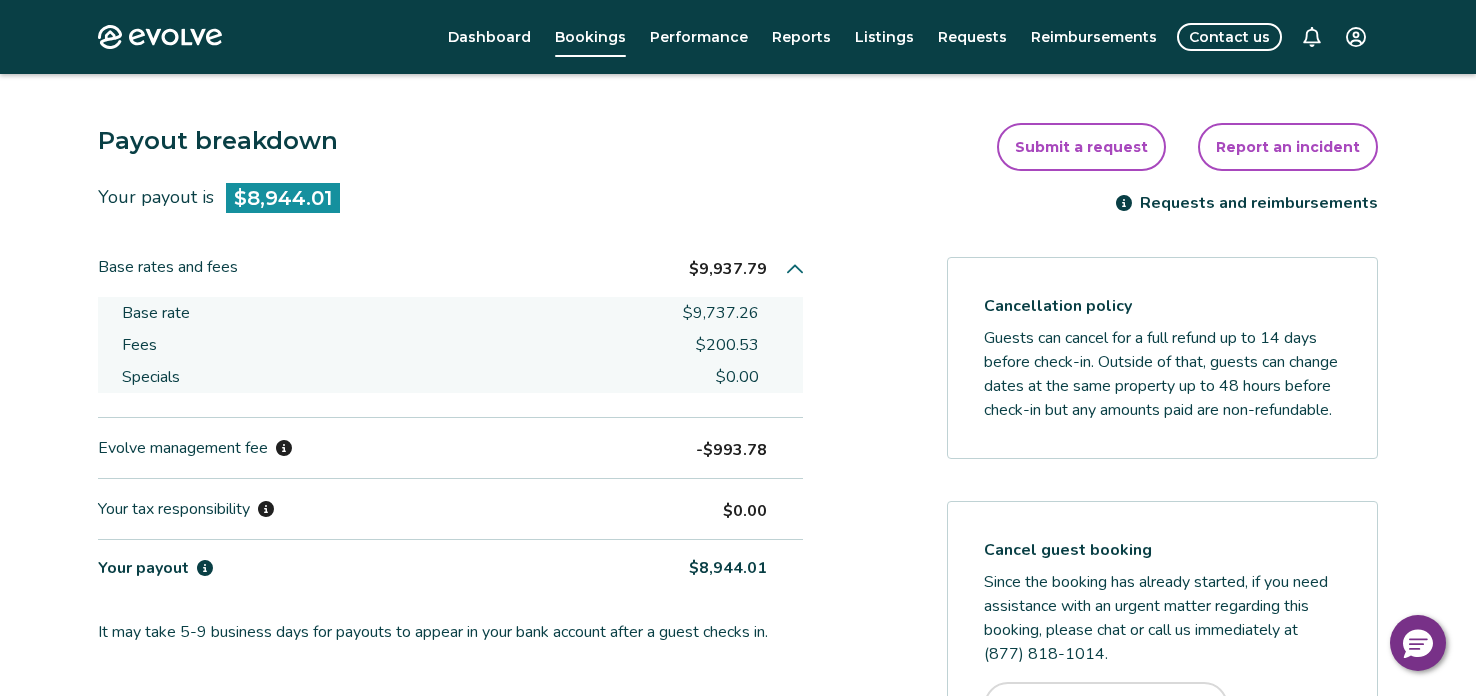 scroll, scrollTop: 479, scrollLeft: 0, axis: vertical 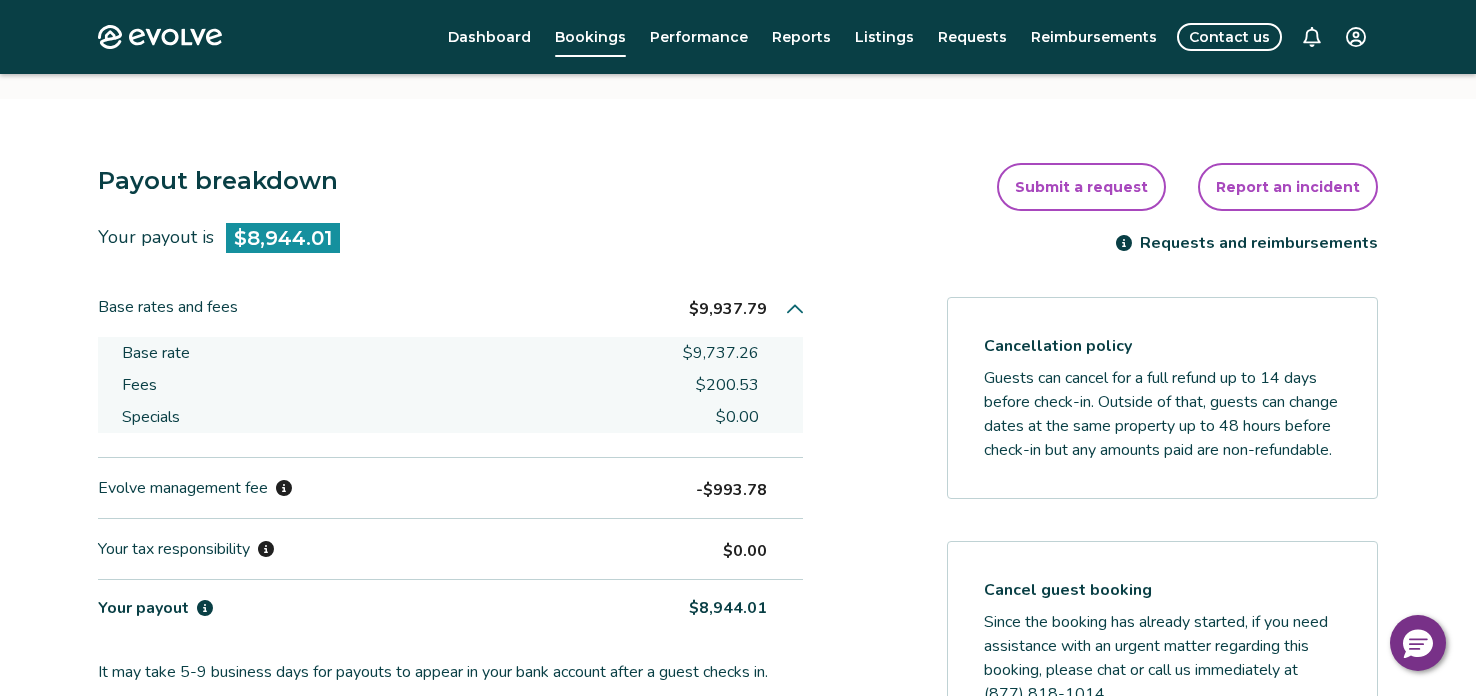 click on "Payout breakdown Your payout is [CURRENCY] Base rates and fees [CURRENCY] Base rate [CURRENCY] Fees [CURRENCY] Specials [CURRENCY] Evolve management fee [CURRENCY] Your tax responsibility [CURRENCY] Your payout [CURRENCY] It may take [NUMBER]-[NUMBER] business days for payouts to appear in your bank account after a guest checks in." at bounding box center [450, 423] 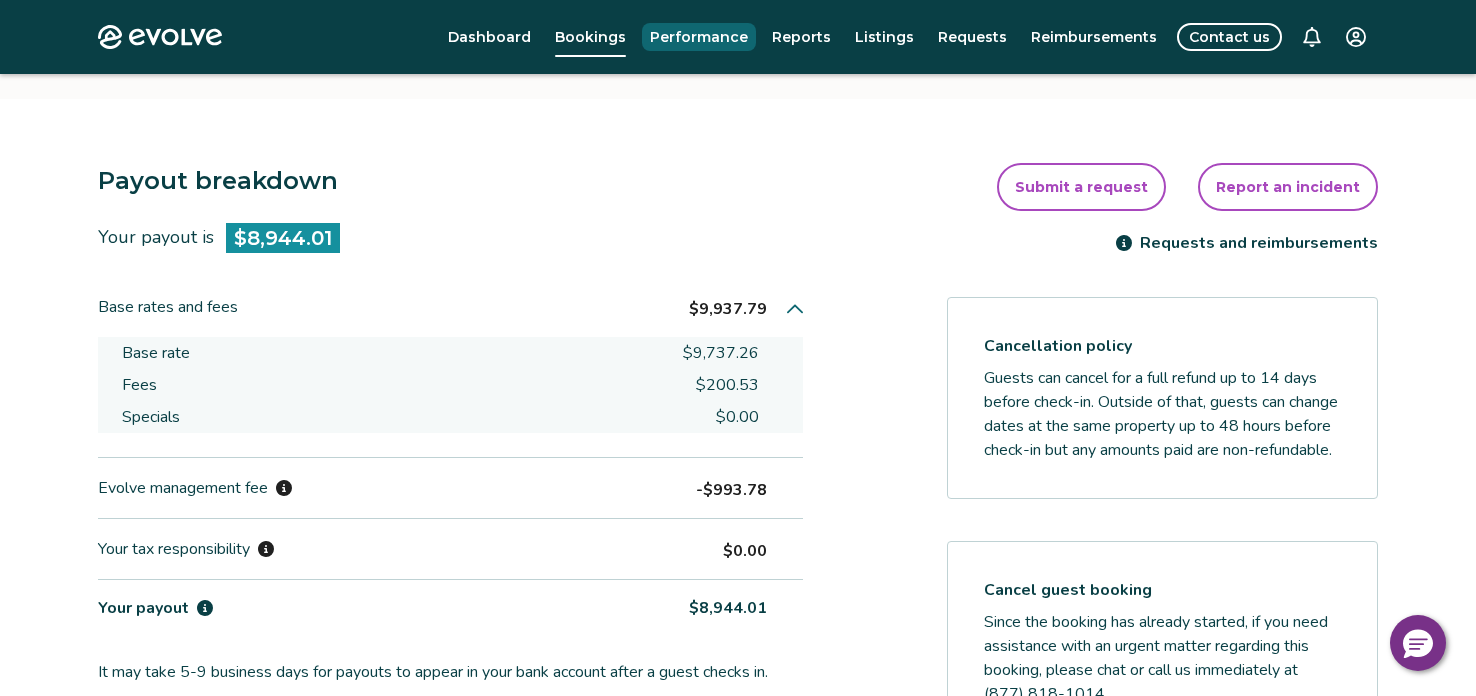 click on "Performance" at bounding box center [699, 37] 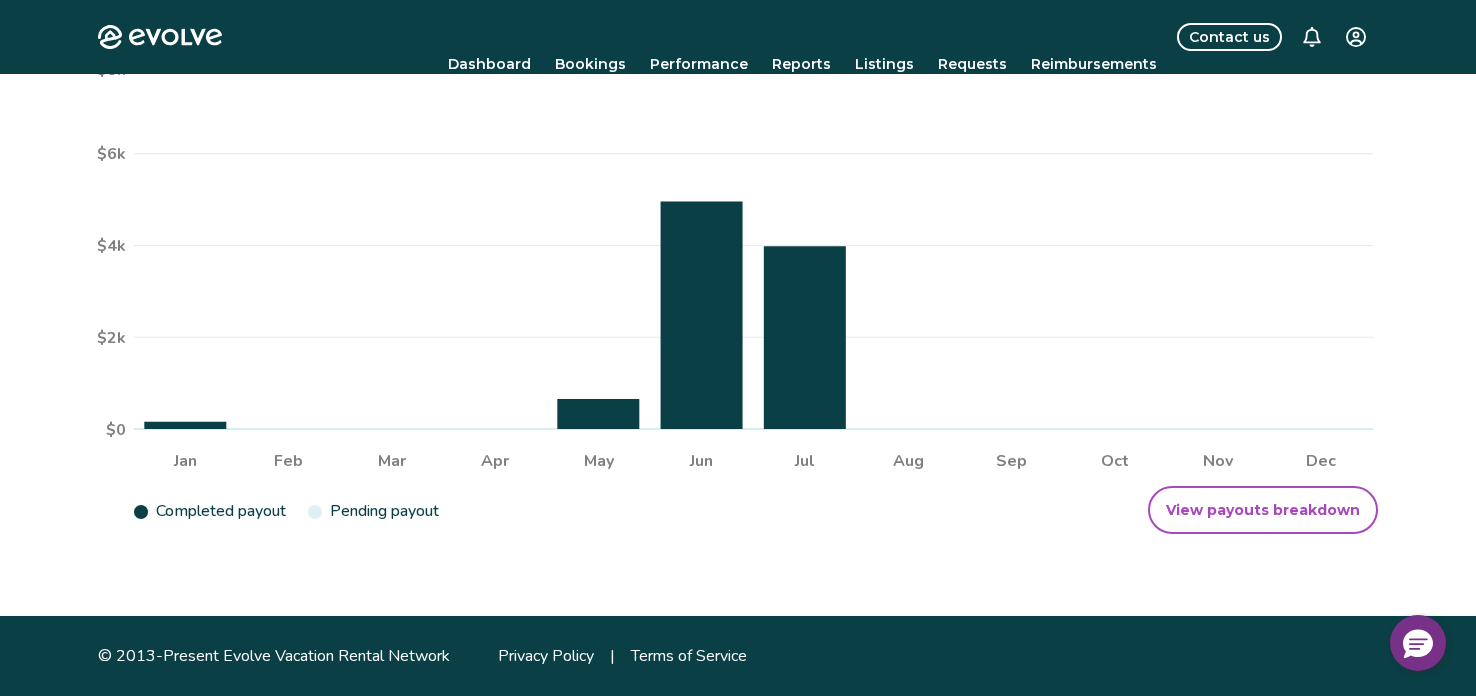 scroll, scrollTop: 0, scrollLeft: 0, axis: both 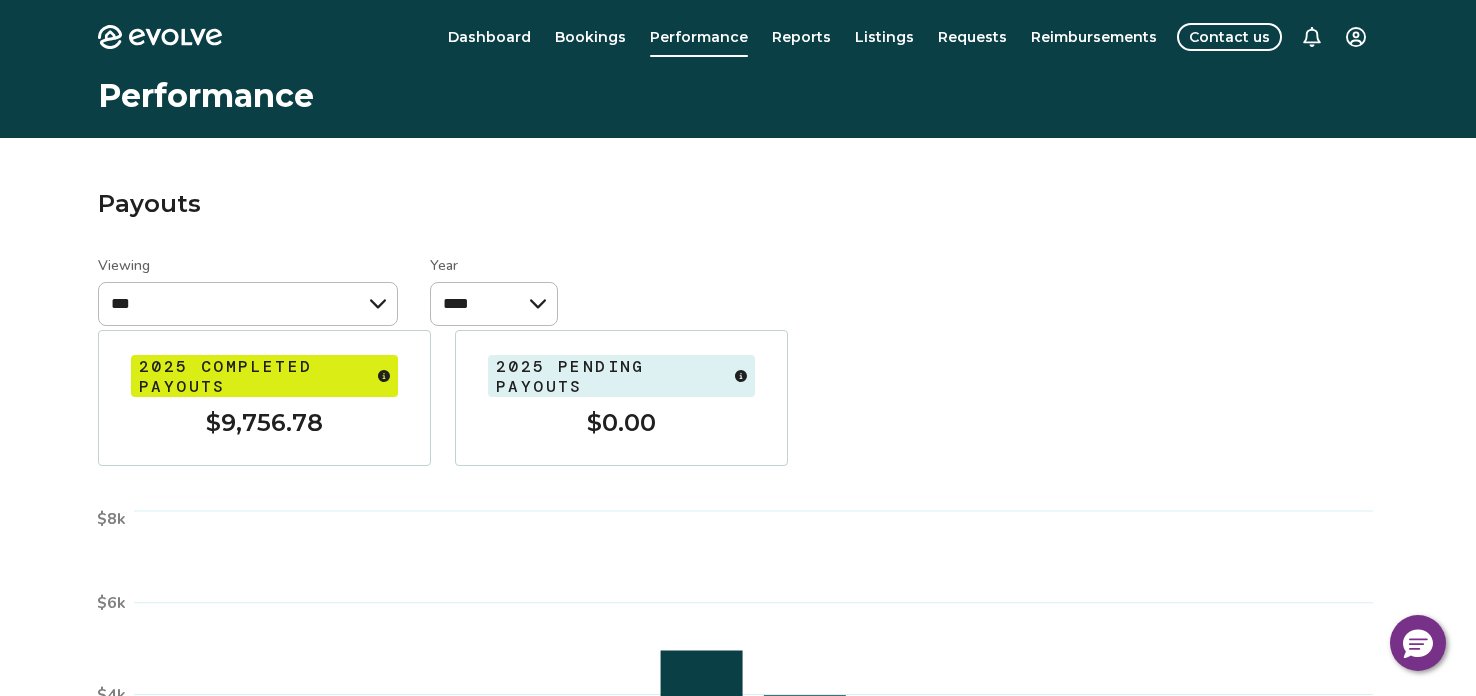 click on "2025 completed payouts $9,756.78 2025 pending payouts $0.00" at bounding box center (738, 398) 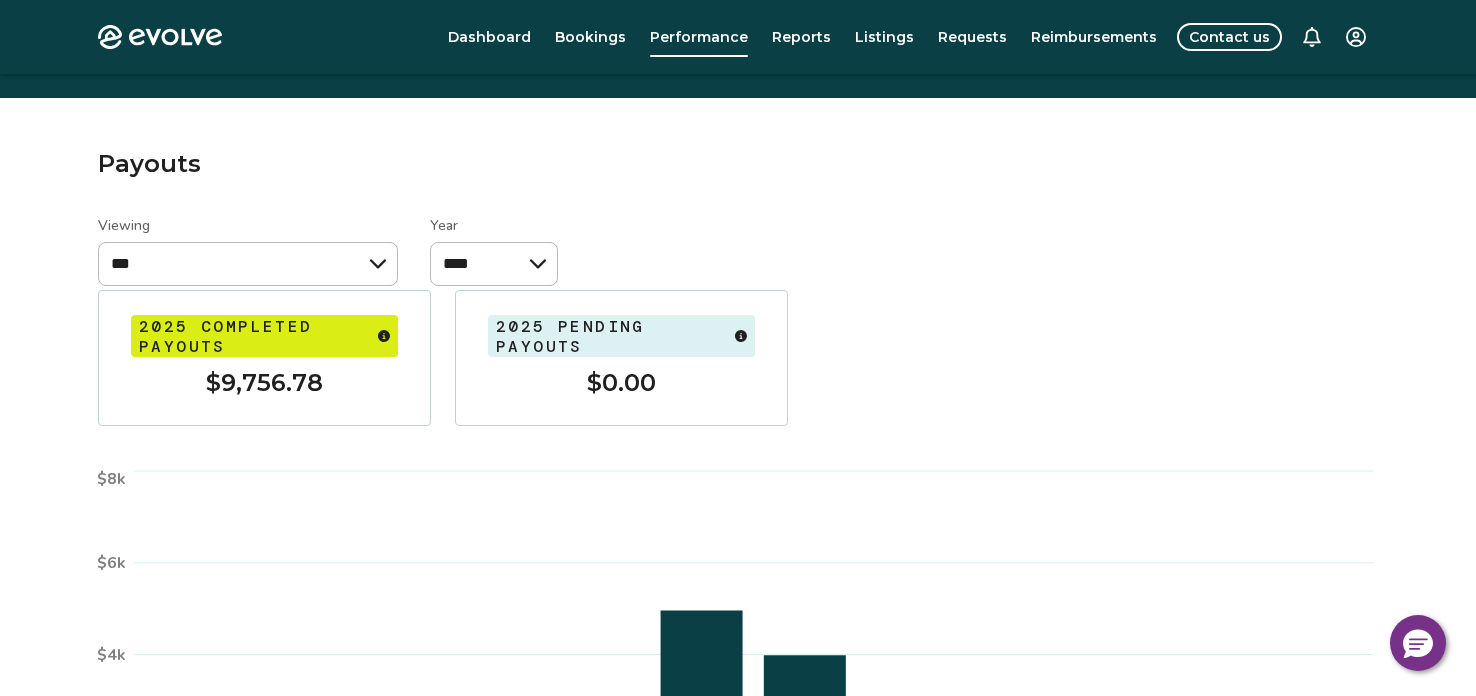 scroll, scrollTop: 0, scrollLeft: 0, axis: both 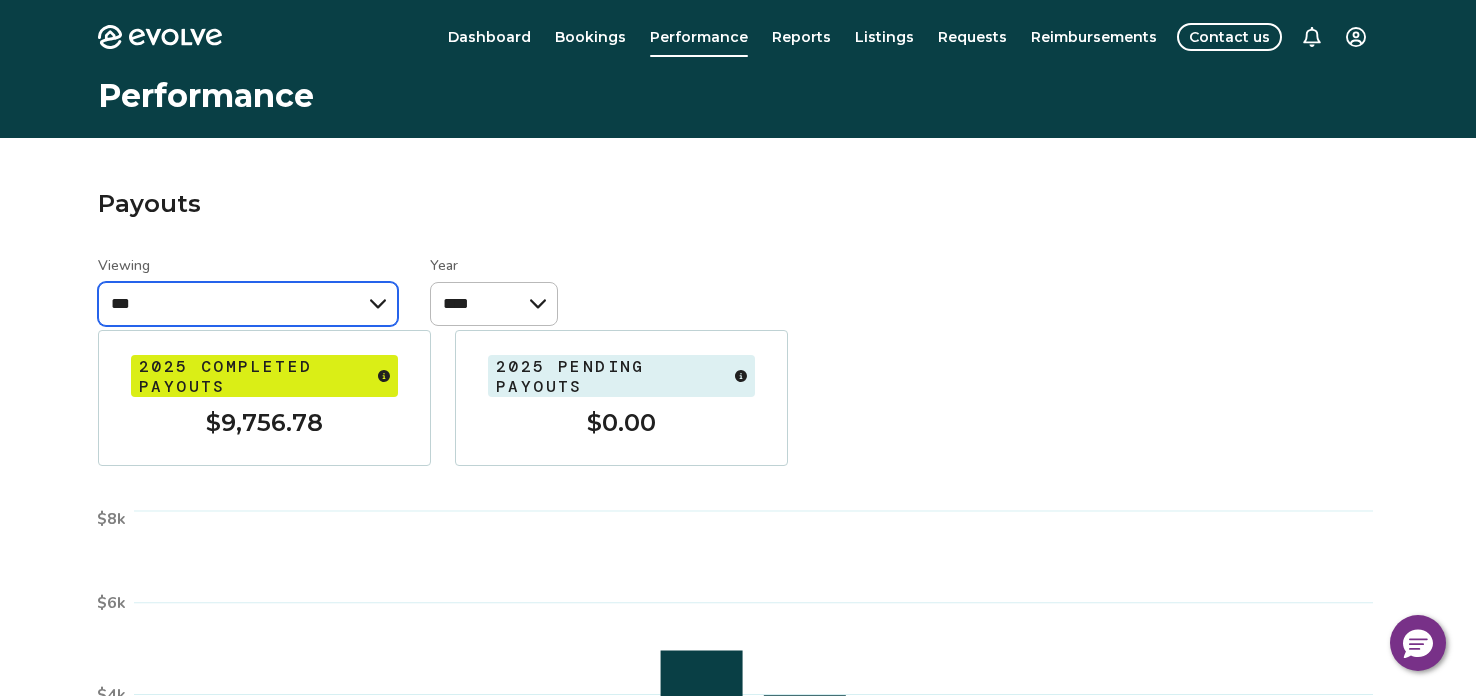 click on "**********" at bounding box center (248, 304) 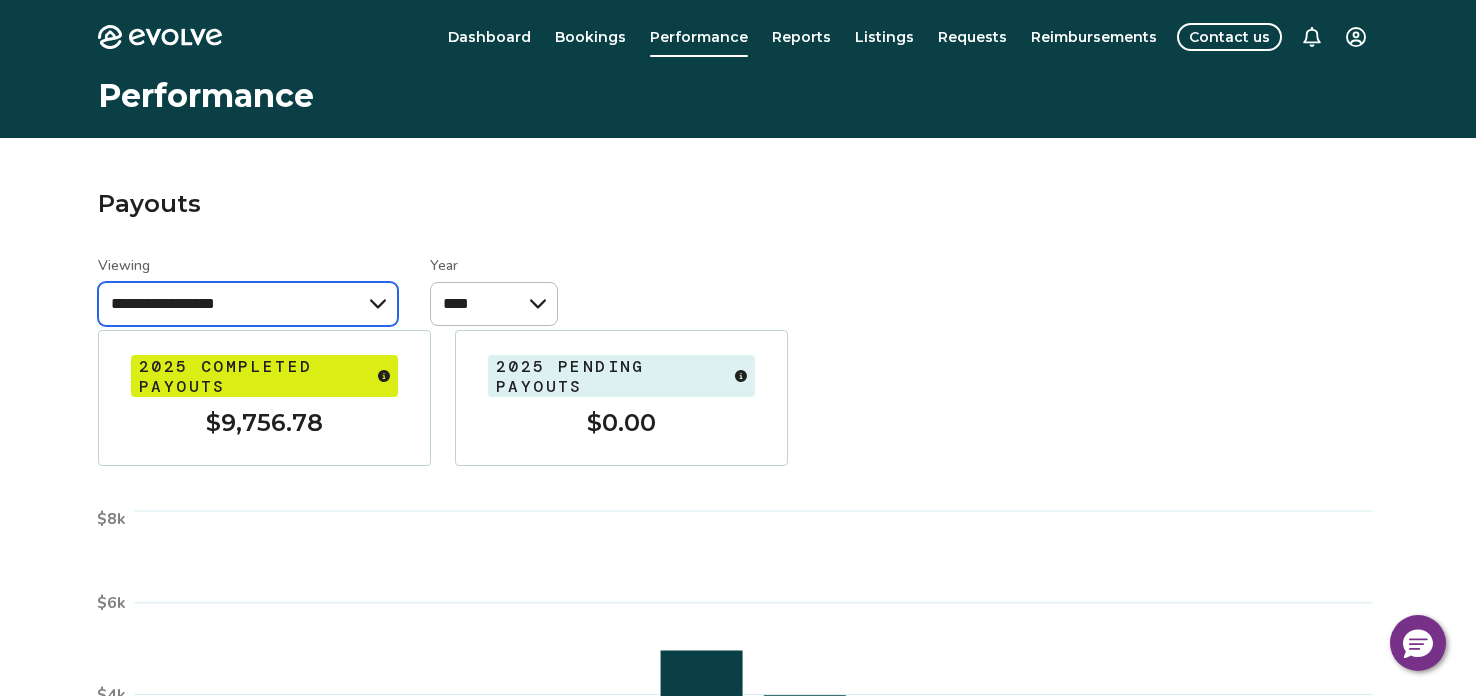 click on "**********" at bounding box center [248, 304] 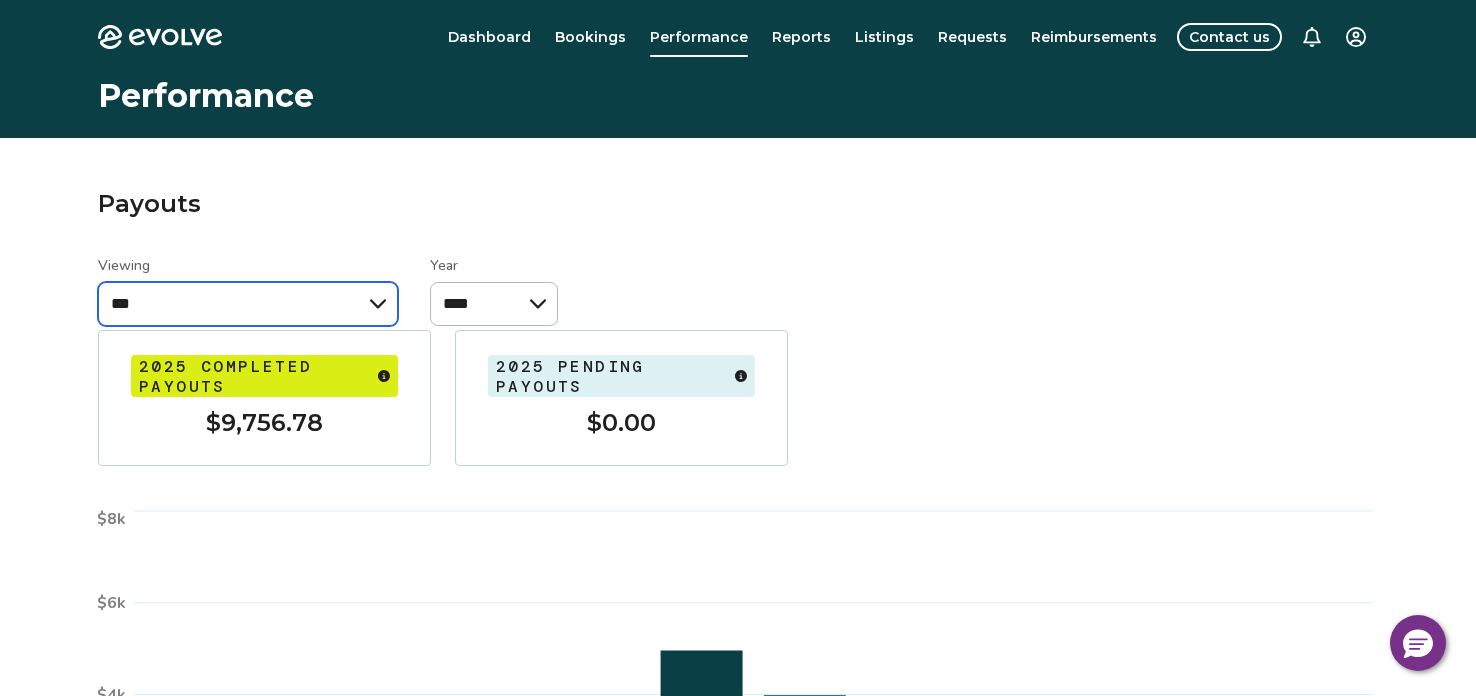 click on "**********" at bounding box center [248, 304] 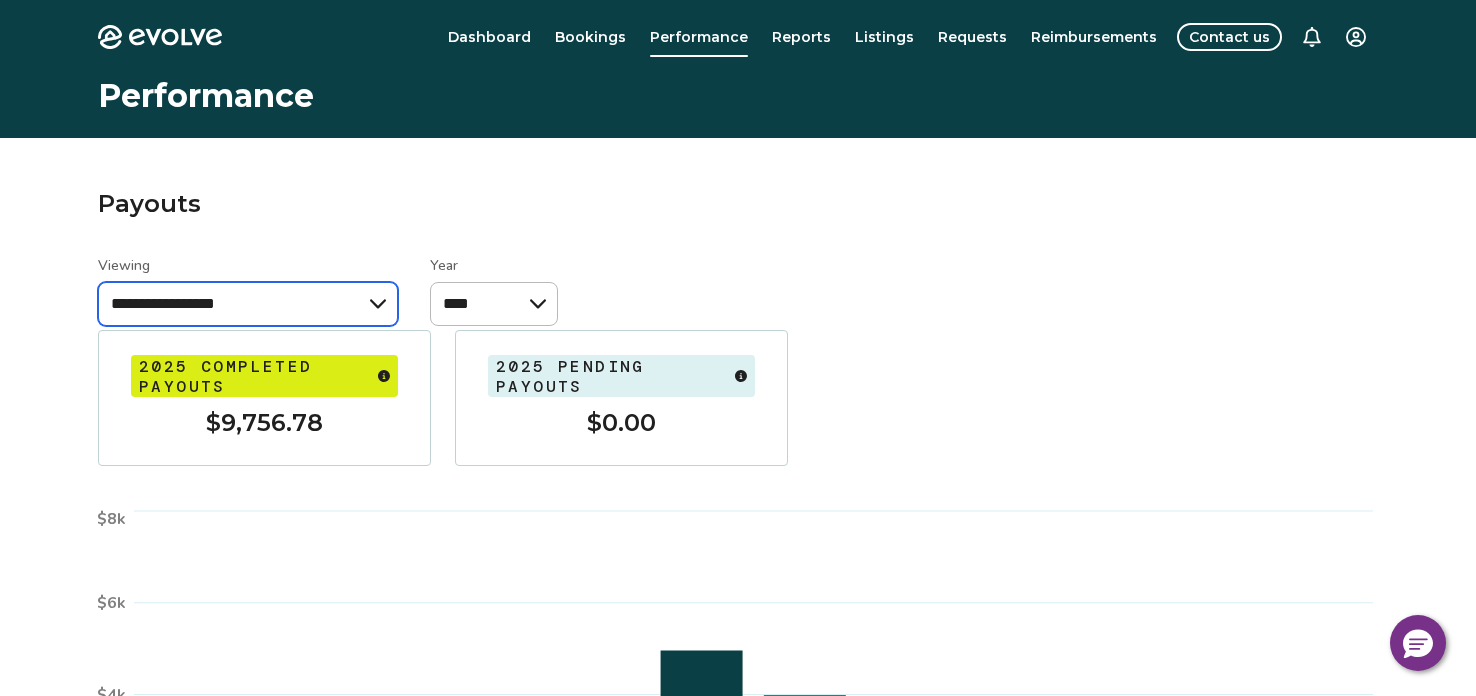 click on "**********" at bounding box center [248, 304] 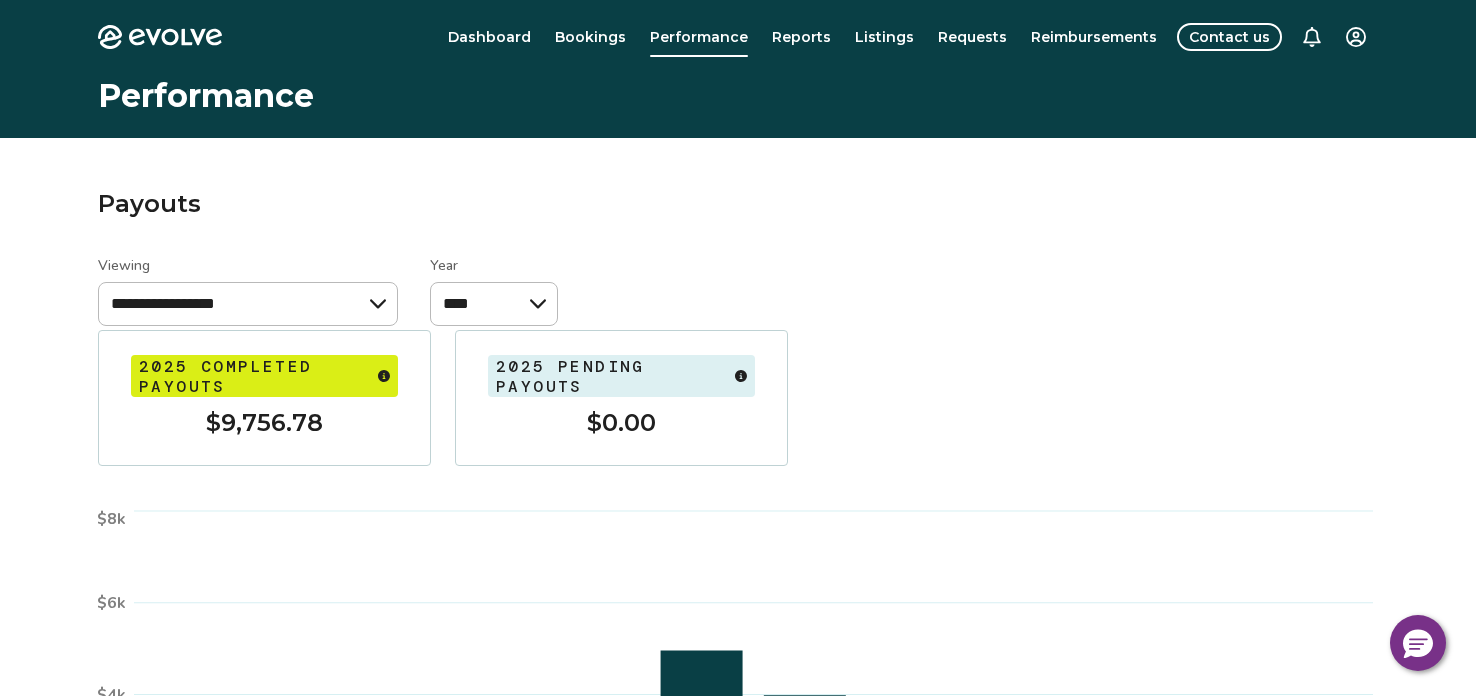 click on "Payouts" at bounding box center [738, 204] 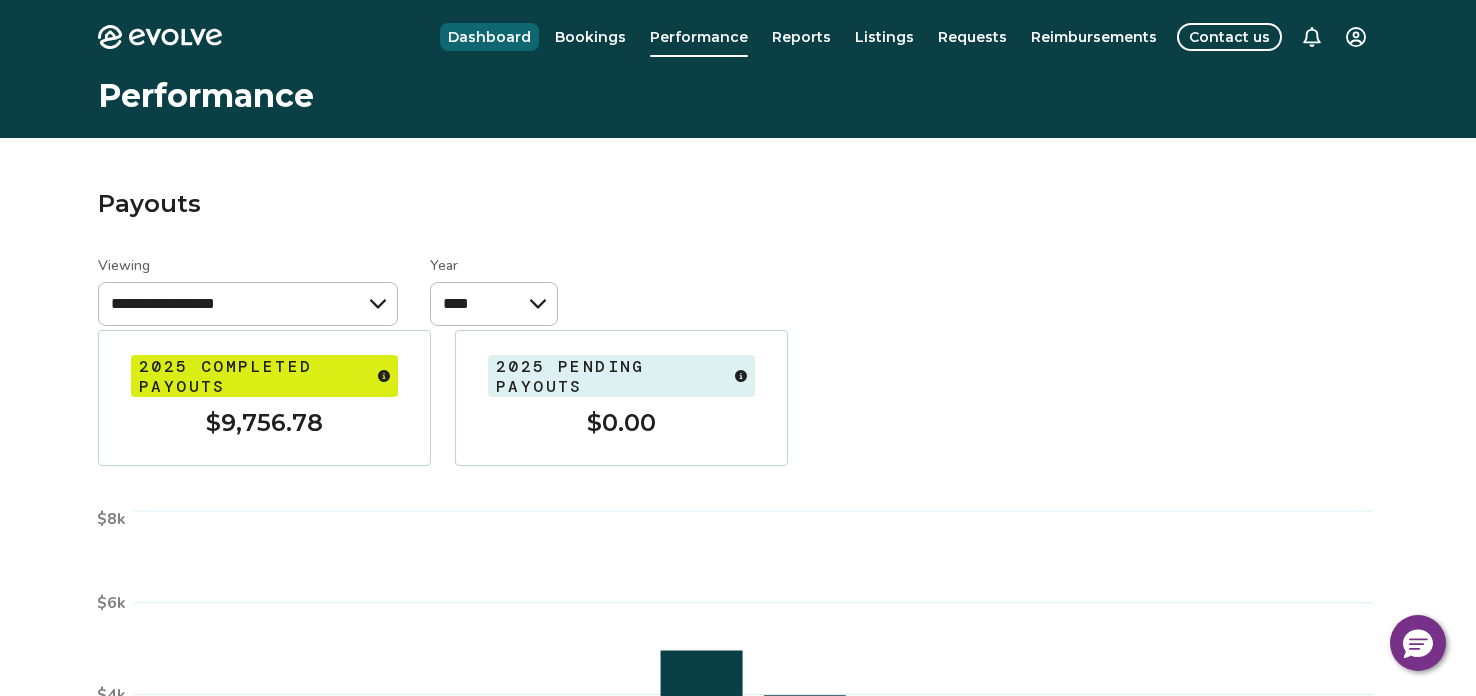 click on "Dashboard" at bounding box center (489, 37) 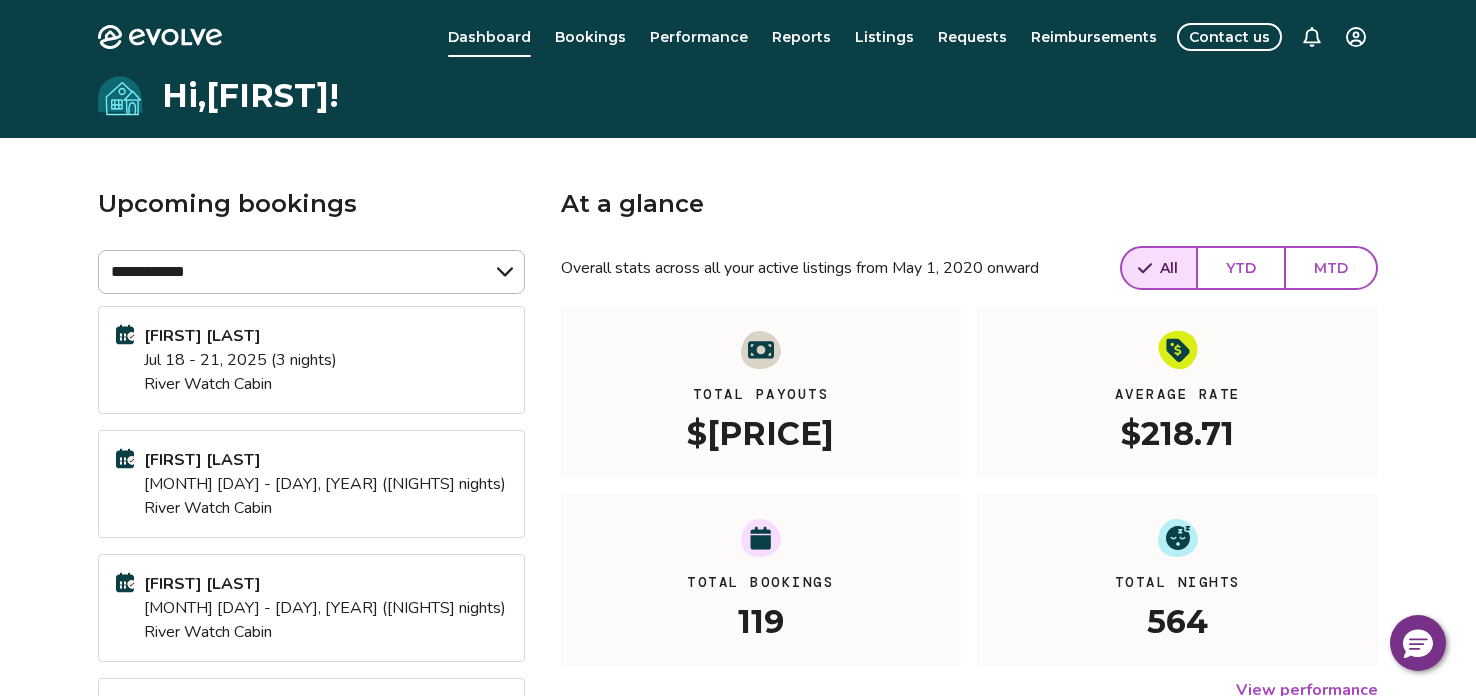 click on "**********" at bounding box center (738, 504) 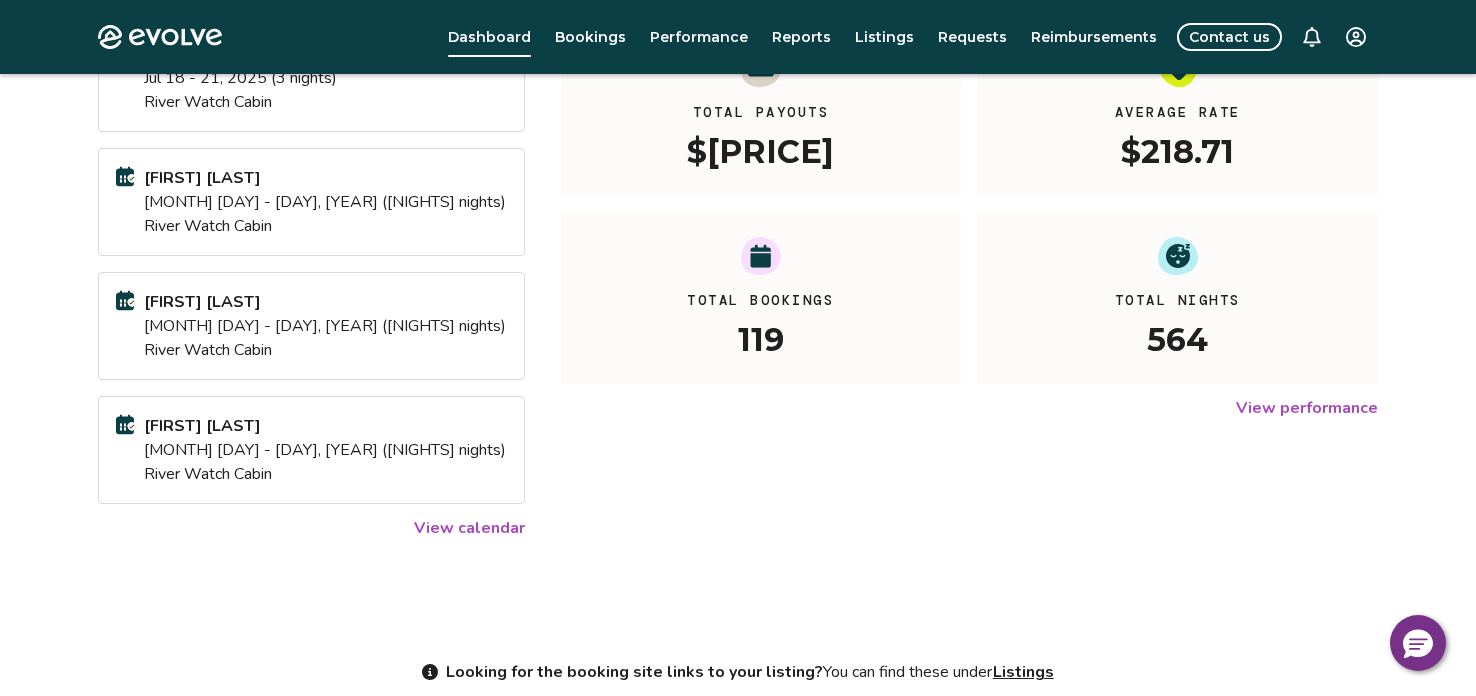 scroll, scrollTop: 279, scrollLeft: 0, axis: vertical 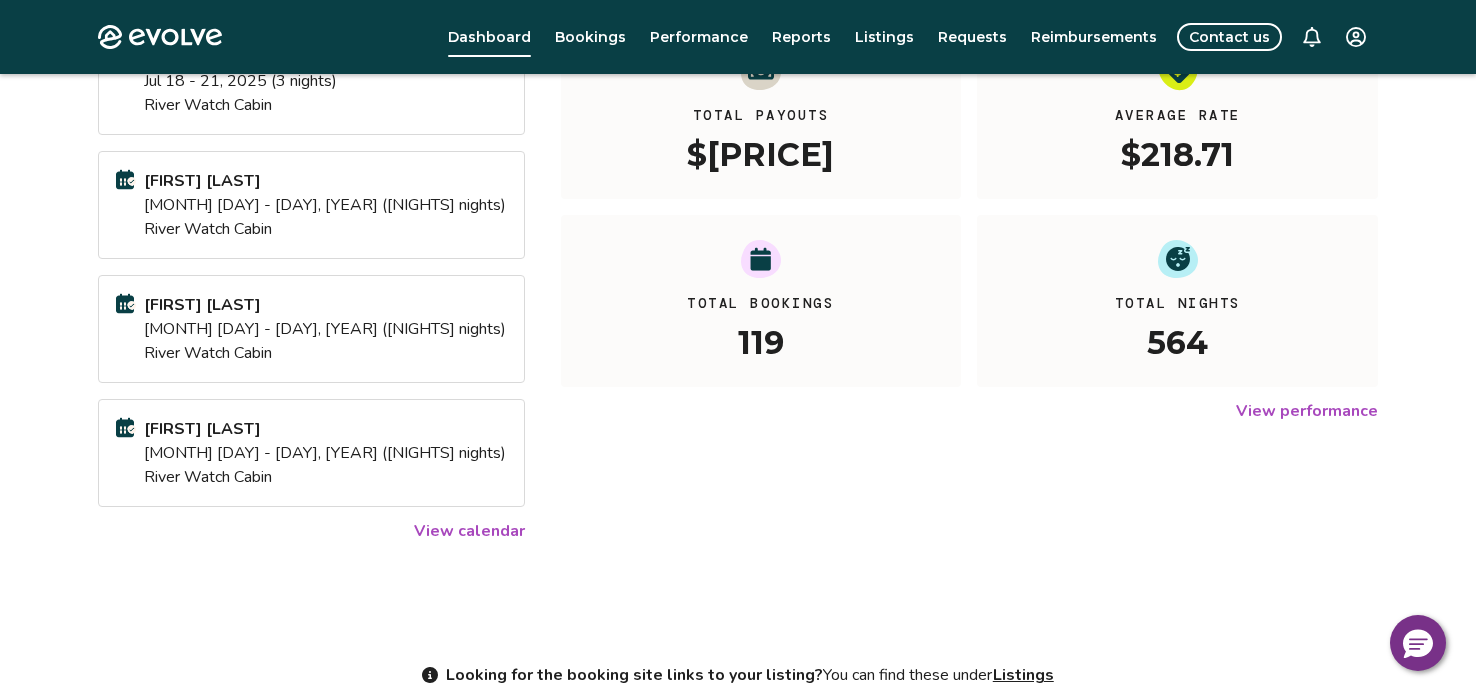 click on "View calendar" at bounding box center (469, 531) 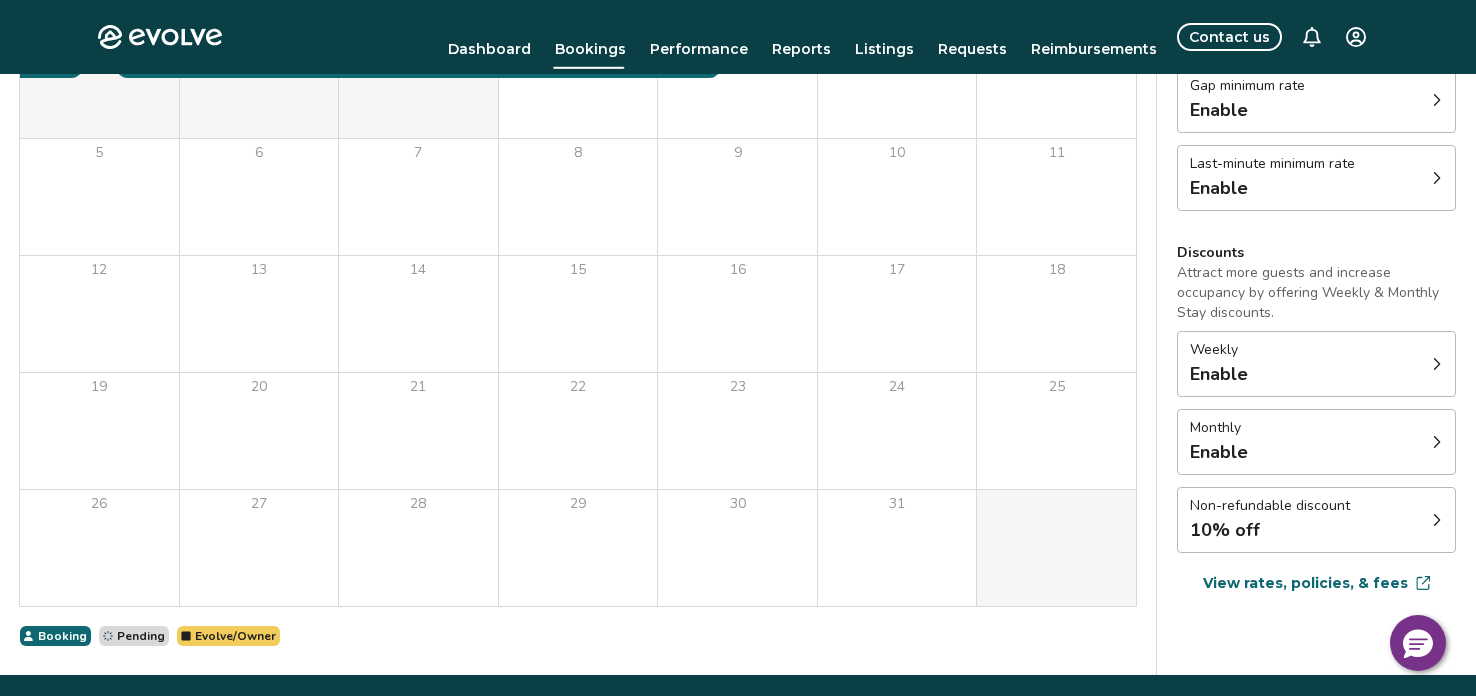scroll, scrollTop: 0, scrollLeft: 0, axis: both 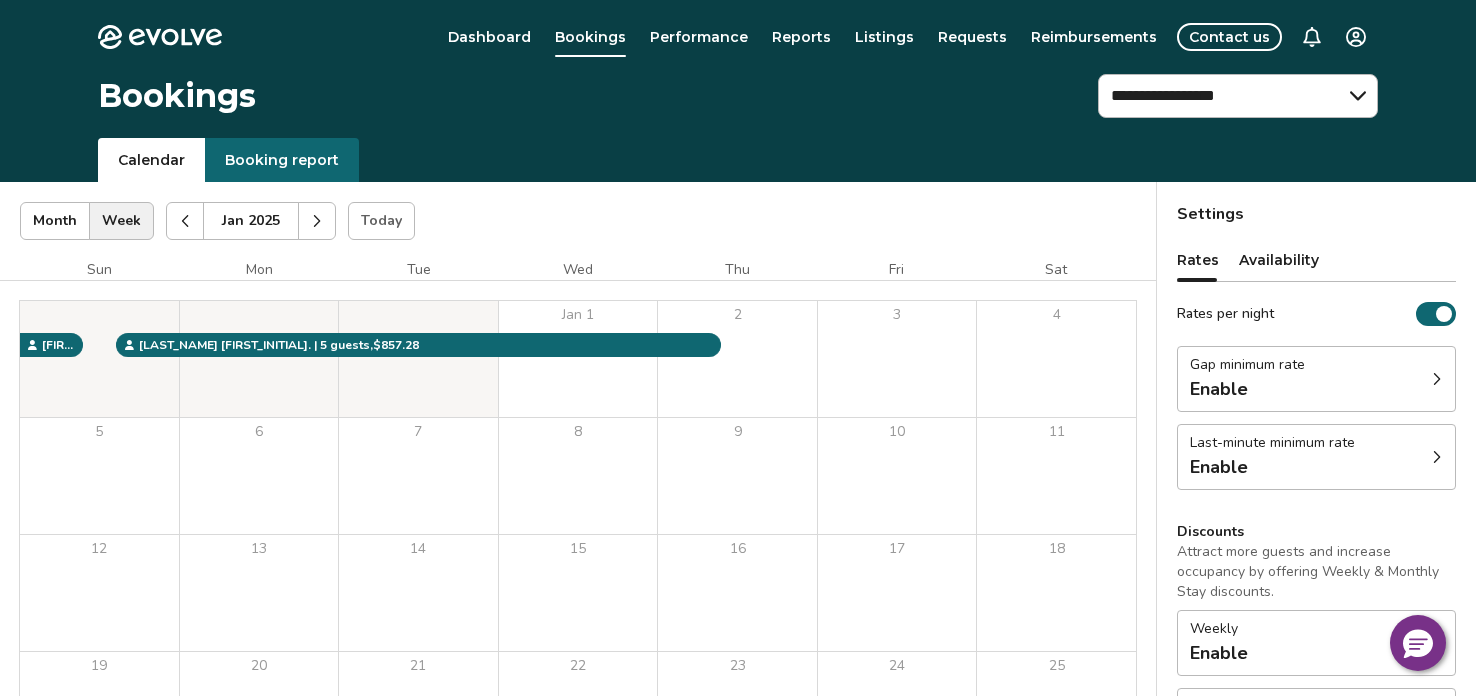 click on "Settings Rates Availability Rates per night Gap minimum rate Enable Last-minute minimum rate Enable Discounts Attract more guests and increase occupancy by offering Weekly & Monthly Stay discounts. Weekly Enable Monthly Enable Non-refundable discount 10% off View rates, policies, & fees Gap minimum rate Reduce your minimum rate by 20%  to help fill nights between bookings  (Fridays and Saturdays excluded). Enable Once enabled, the % off may take up to 24 hours to activate and will stay active until you disable. Last-minute minimum rate Reduce your minimum rate by 20%  to help fill vacancies over the next 30 days. Enable Once enabled, the % off may take up to 24 hours to activate and will stay active until you disable. Weekly discount Set a max-discount  % between 5% – 60%.  Your discount may bring your nightly rate below your minimum rates in some instances.   Learn more Enable Monthly discount Set a max-discount  % between 5% – 60%.   Learn more Enable Non-refundable discount Offer Airbnb guests a" at bounding box center (1316, 568) 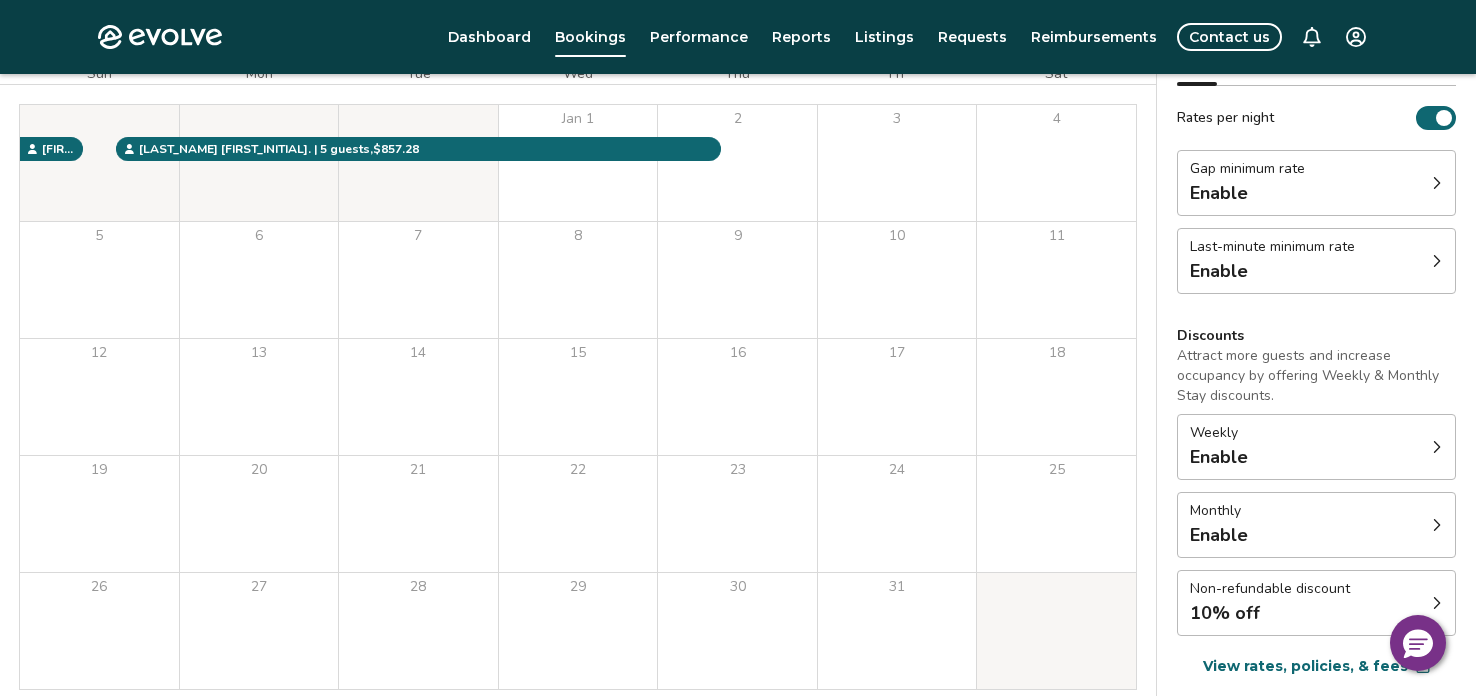 scroll, scrollTop: 199, scrollLeft: 0, axis: vertical 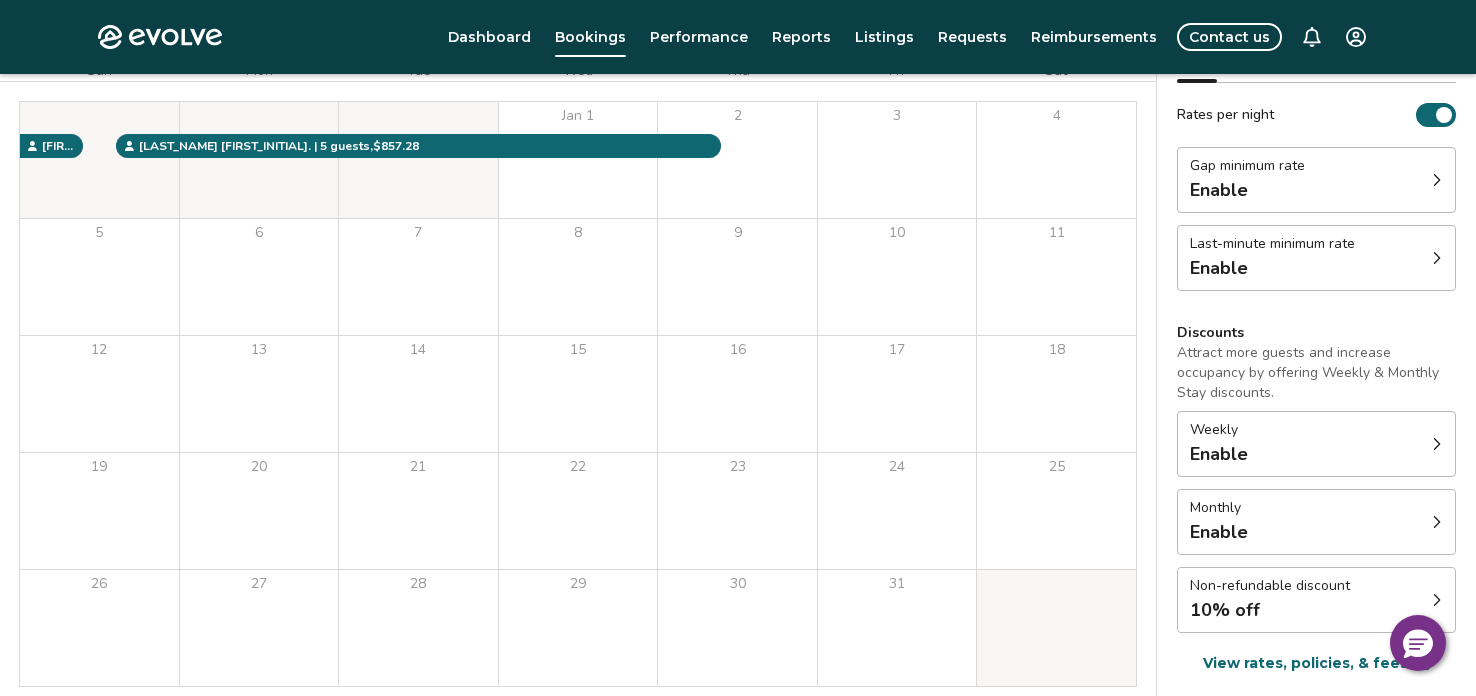 click on "Settings Rates Availability Rates per night Gap minimum rate Enable Last-minute minimum rate Enable Discounts Attract more guests and increase occupancy by offering Weekly & Monthly Stay discounts. Weekly Enable Monthly Enable Non-refundable discount 10% off View rates, policies, & fees Gap minimum rate Reduce your minimum rate by 20%  to help fill nights between bookings  (Fridays and Saturdays excluded). Enable Once enabled, the % off may take up to 24 hours to activate and will stay active until you disable. Last-minute minimum rate Reduce your minimum rate by 20%  to help fill vacancies over the next 30 days. Enable Once enabled, the % off may take up to 24 hours to activate and will stay active until you disable. Weekly discount Set a max-discount  % between 5% – 60%.  Your discount may bring your nightly rate below your minimum rates in some instances.   Learn more Enable Monthly discount Set a max-discount  % between 5% – 60%.   Learn more Enable Non-refundable discount Offer Airbnb guests a" at bounding box center (1316, 369) 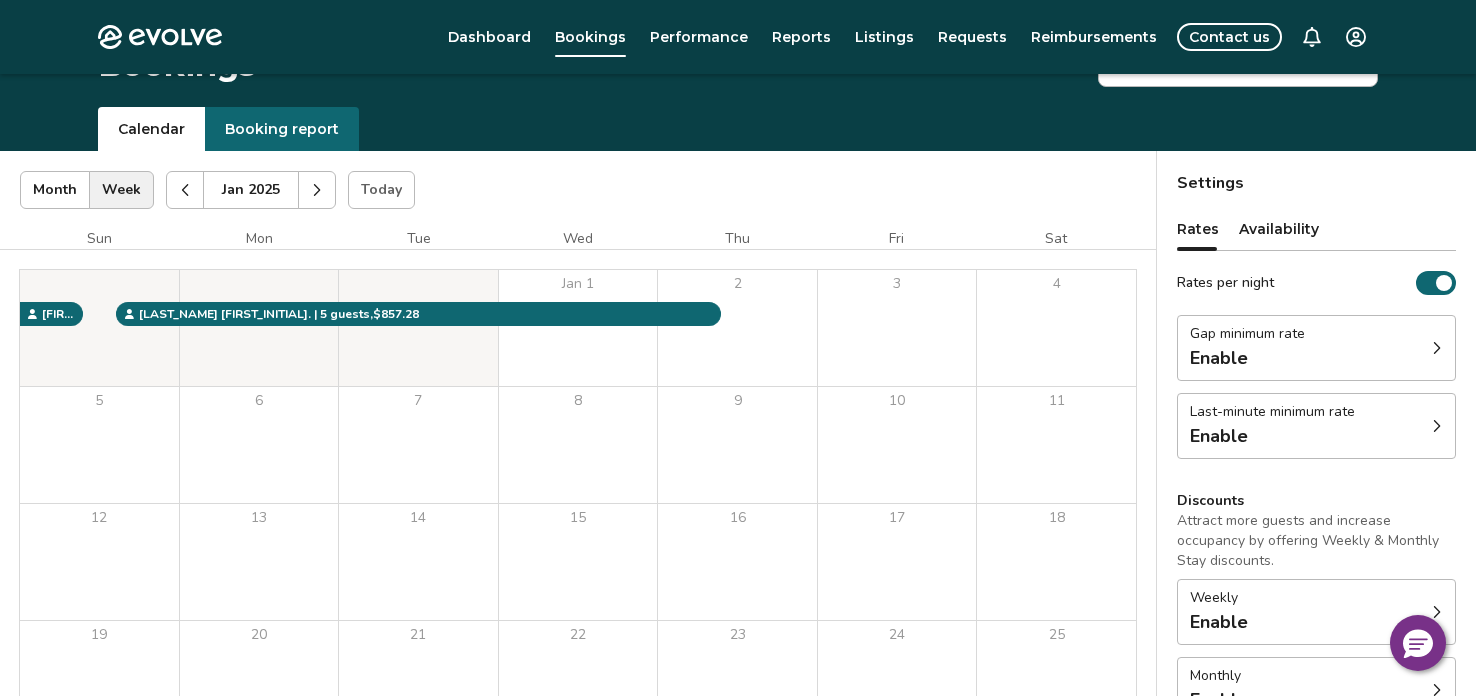 scroll, scrollTop: 0, scrollLeft: 0, axis: both 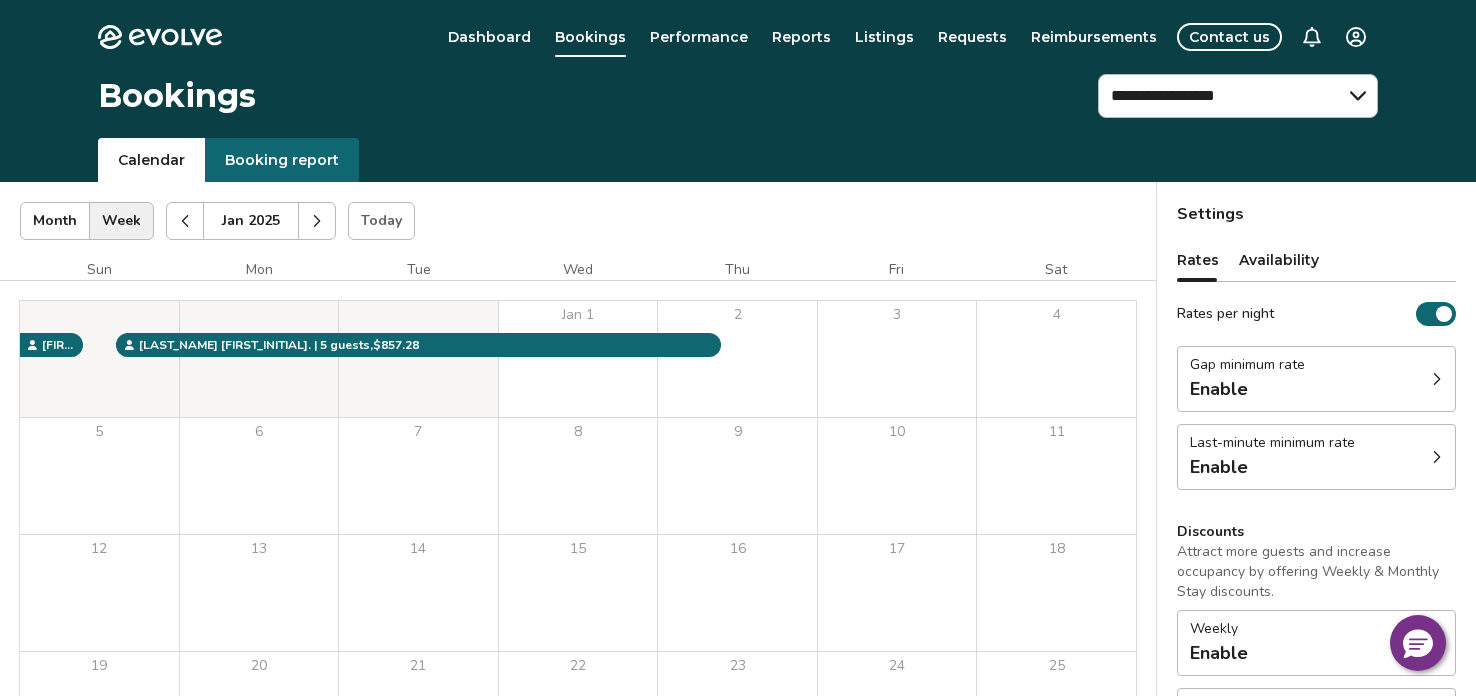 click at bounding box center (317, 221) 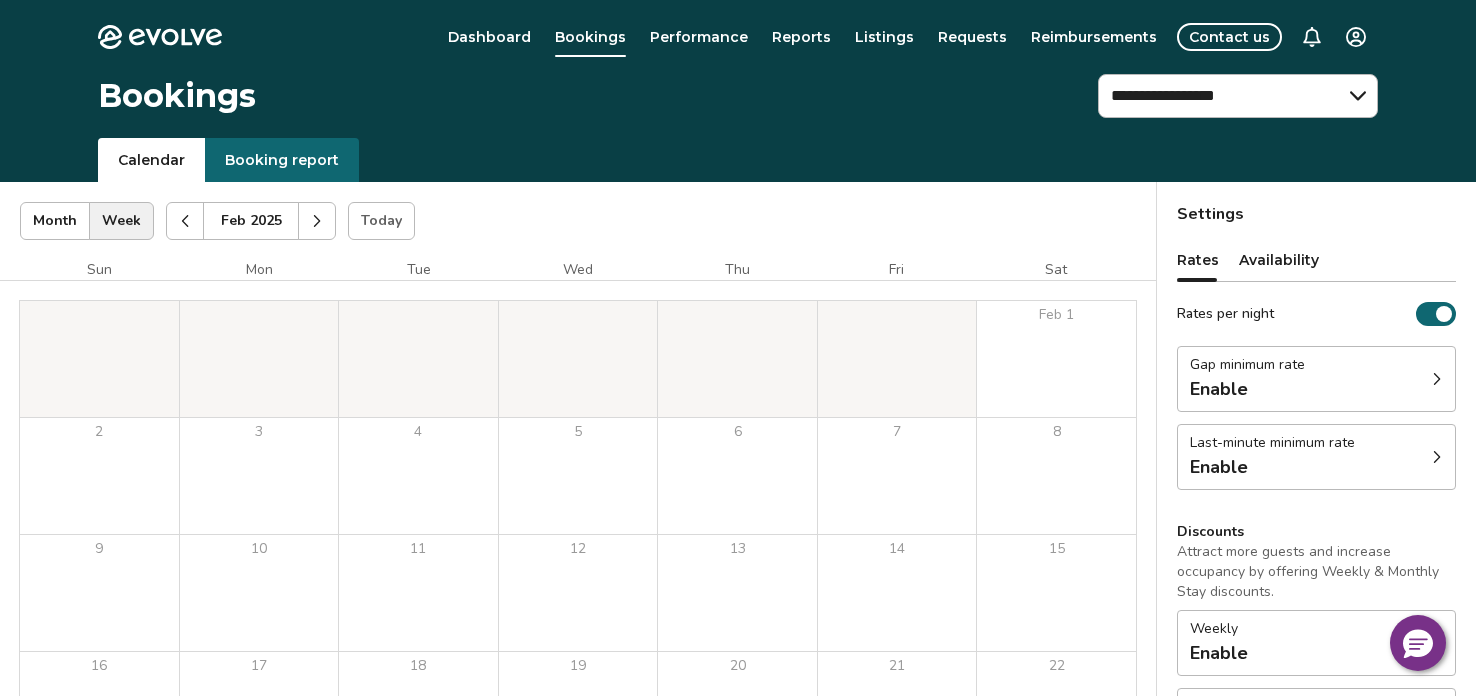 click at bounding box center (317, 221) 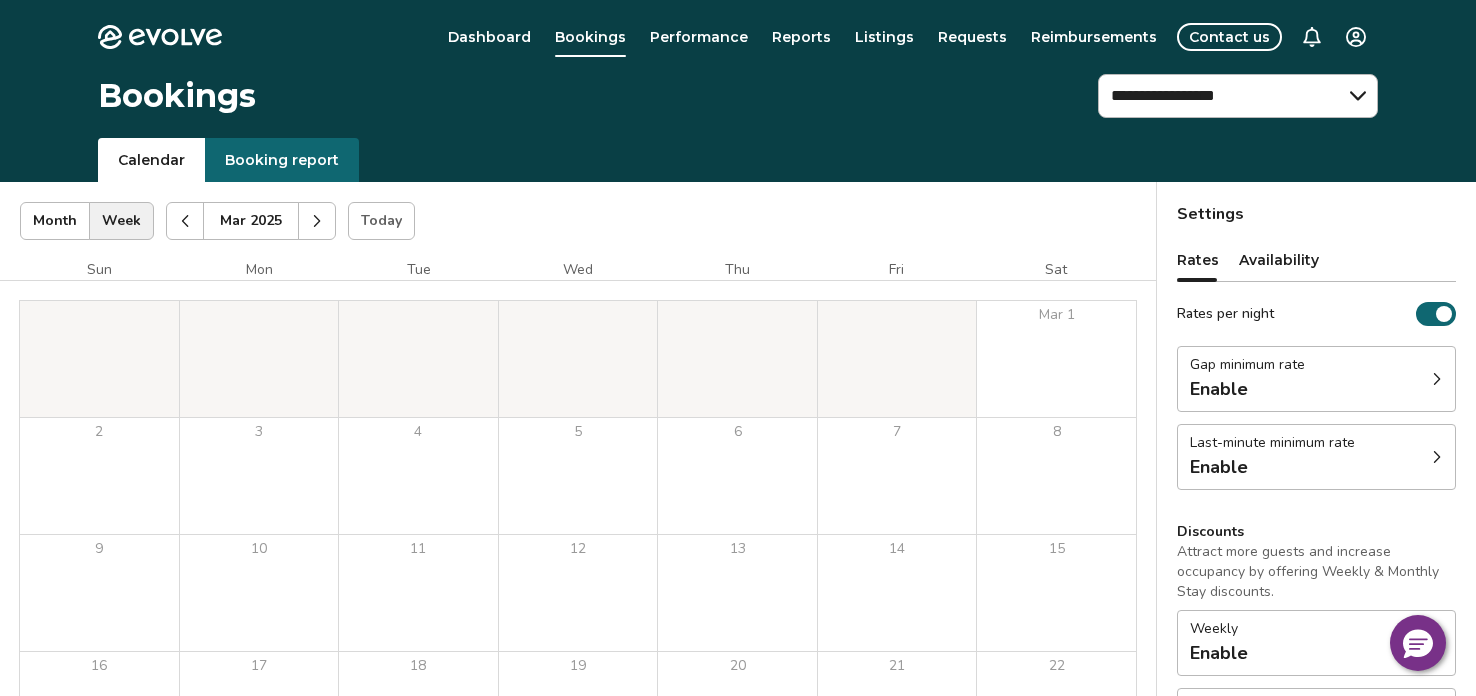 click at bounding box center [317, 221] 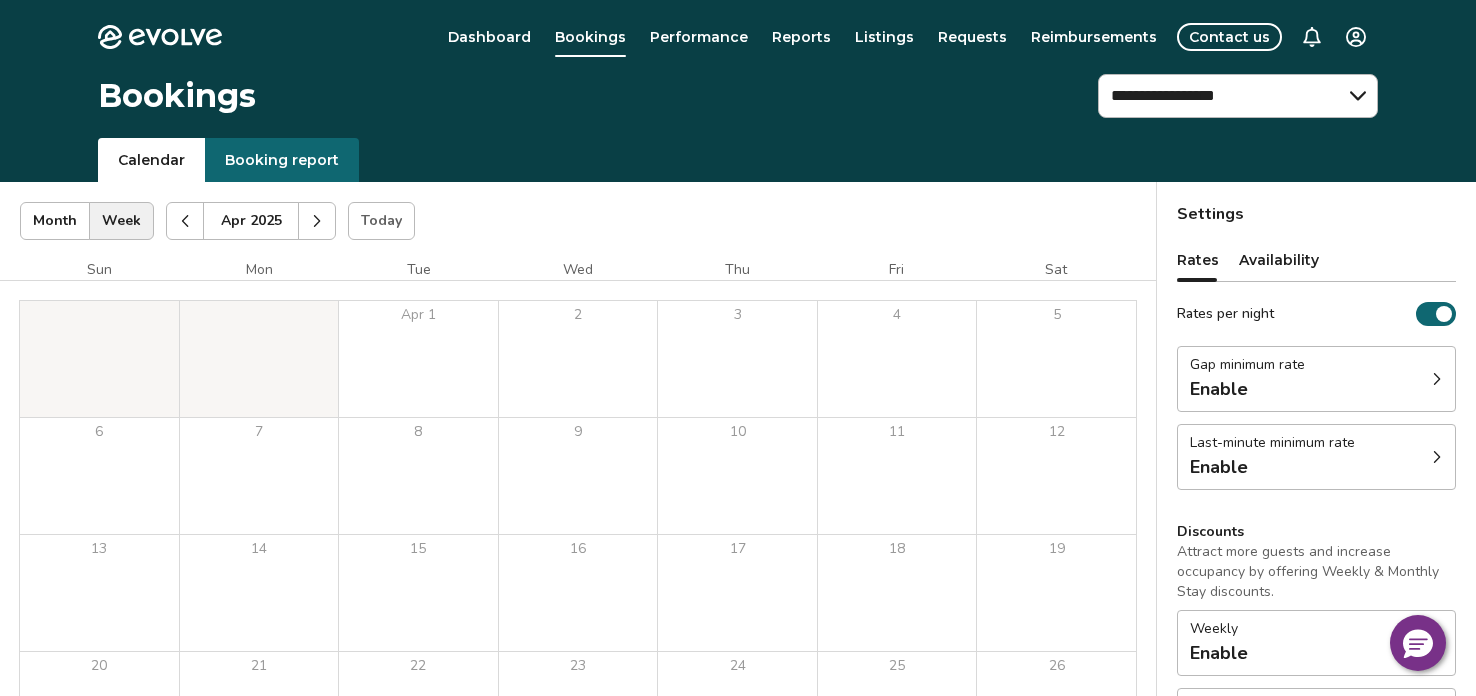 click at bounding box center (317, 221) 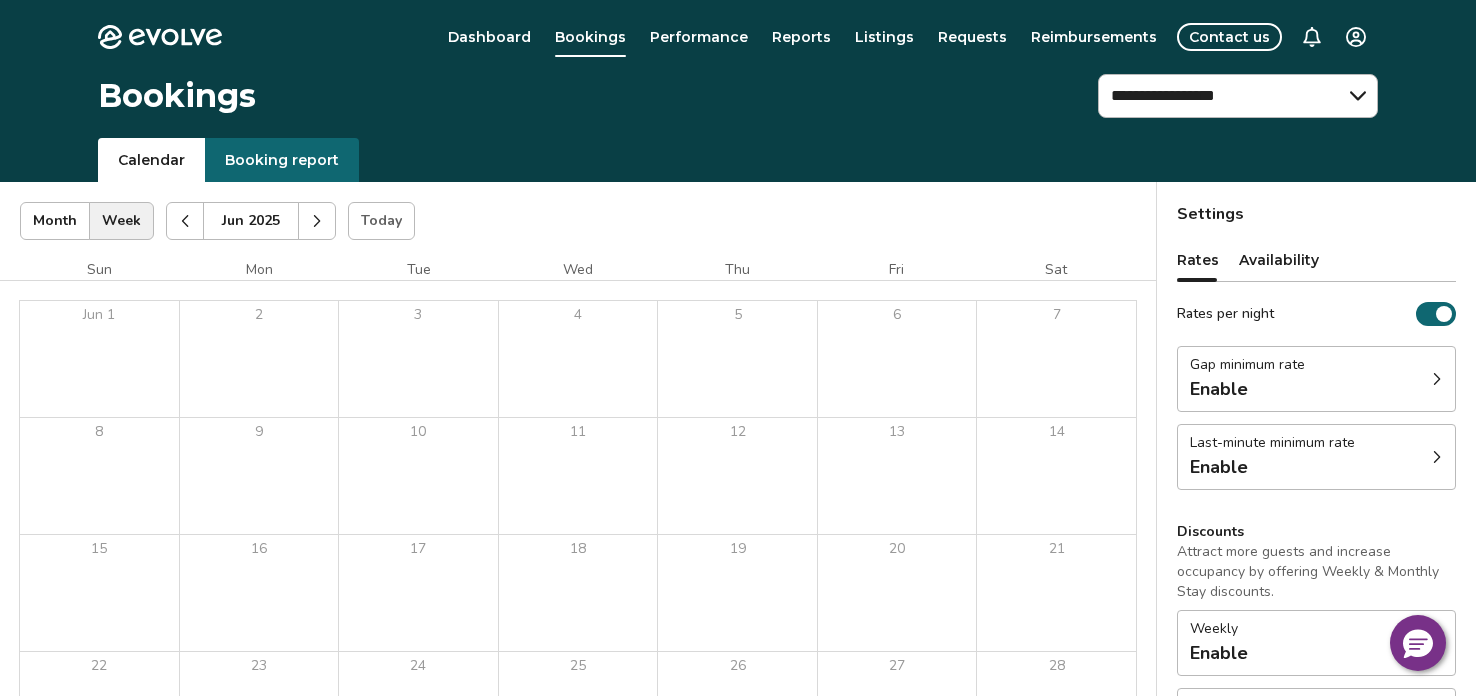 click at bounding box center [317, 221] 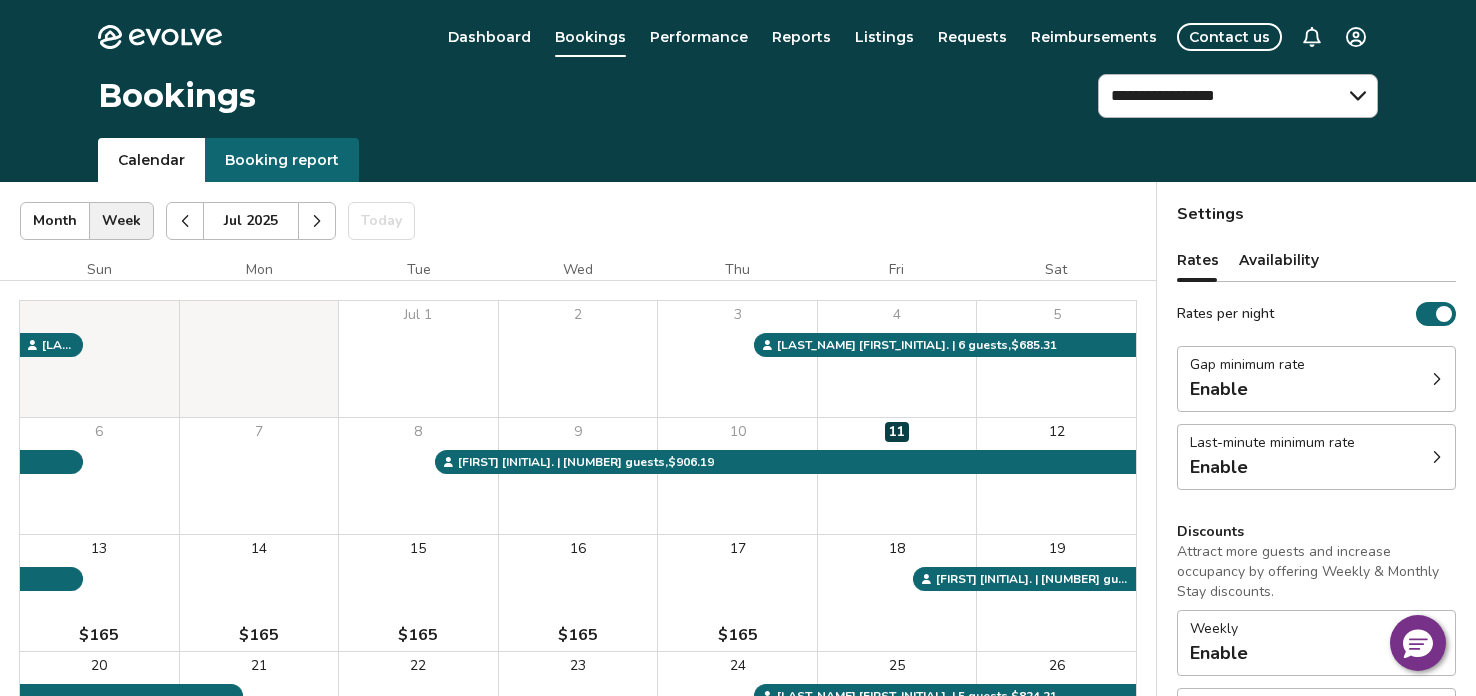 click on "Settings Rates Availability Rates per night Gap minimum rate Enable Last-minute minimum rate Enable Discounts Attract more guests and increase occupancy by offering Weekly & Monthly Stay discounts. Weekly Enable Monthly Enable Non-refundable discount 10% off View rates, policies, & fees Gap minimum rate Reduce your minimum rate by 20%  to help fill nights between bookings  (Fridays and Saturdays excluded). Enable Once enabled, the % off may take up to 24 hours to activate and will stay active until you disable. Last-minute minimum rate Reduce your minimum rate by 20%  to help fill vacancies over the next 30 days. Enable Once enabled, the % off may take up to 24 hours to activate and will stay active until you disable. Weekly discount Set a max-discount  % between 5% – 60%.  Your discount may bring your nightly rate below your minimum rates in some instances.   Learn more Enable Monthly discount Set a max-discount  % between 5% – 60%.   Learn more Enable Non-refundable discount Offer Airbnb guests a" at bounding box center [1316, 568] 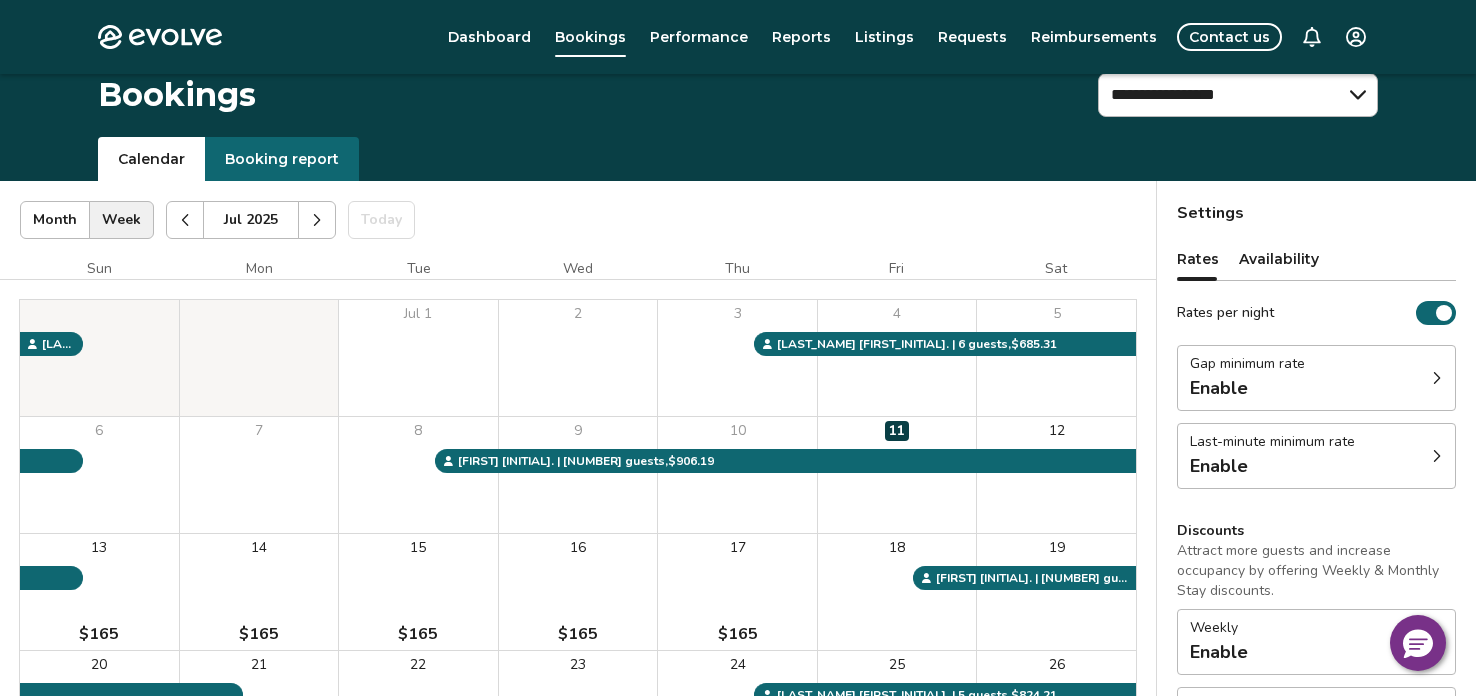 scroll, scrollTop: 0, scrollLeft: 0, axis: both 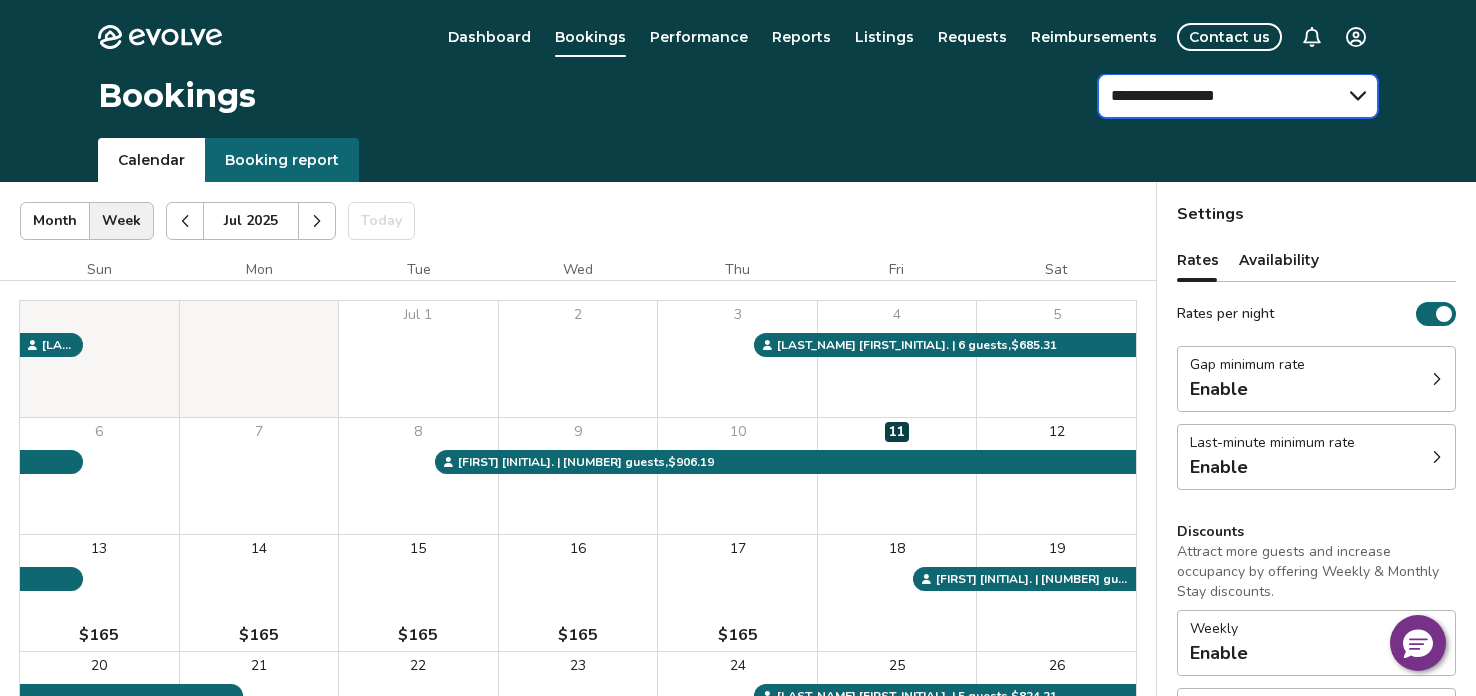 click on "**********" at bounding box center [1238, 96] 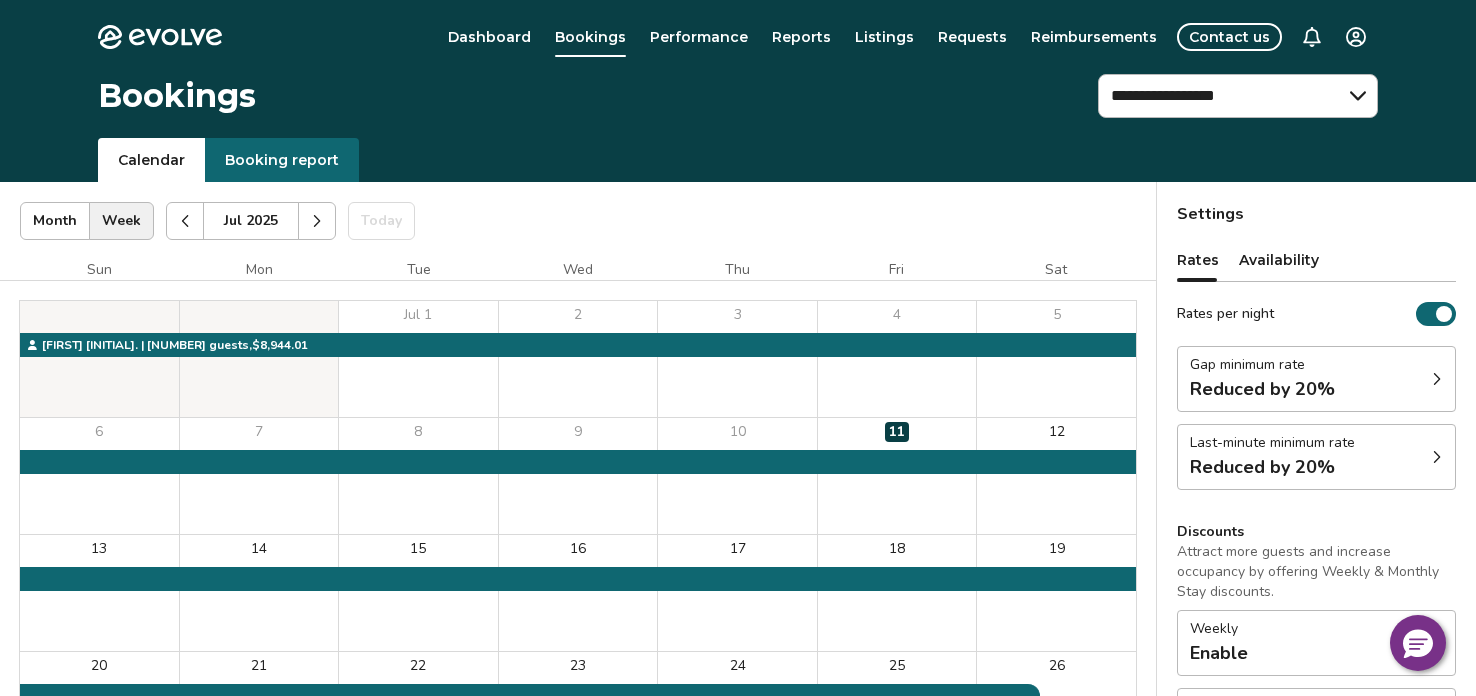 click on "Settings Rates Availability Rates per night Gap minimum rate Reduced by [PERCENTAGE]% Last-minute minimum rate Reduced by [PERCENTAGE]% Discounts Attract more guests and increase occupancy by offering Weekly & Monthly Stay discounts. Weekly Enable Monthly Enable Non-refundable discount [PERCENTAGE]% off View rates, policies, & fees Gap minimum rate Reduce your minimum rate by [PERCENTAGE]%  to help fill nights between bookings  (Fridays and Saturdays excluded). Enable Once enabled, the % off may take up to [NUMBER] hours to activate and will stay active until you disable. Last-minute minimum rate Reduce your minimum rate by [PERCENTAGE]%  to help fill vacancies over the next [NUMBER] days. Enable Once enabled, the % off may take up to [NUMBER] hours to activate and will stay active until you disable. Weekly discount Set a max-discount  % between [PERCENTAGE]% – [PERCENTAGE]%.   Learn more Enable Monthly discount Set a max-discount  % between [PERCENTAGE]% – [PERCENTAGE]%.   Learn more Enable Non-refundable discount   Enable" at bounding box center [1316, 568] 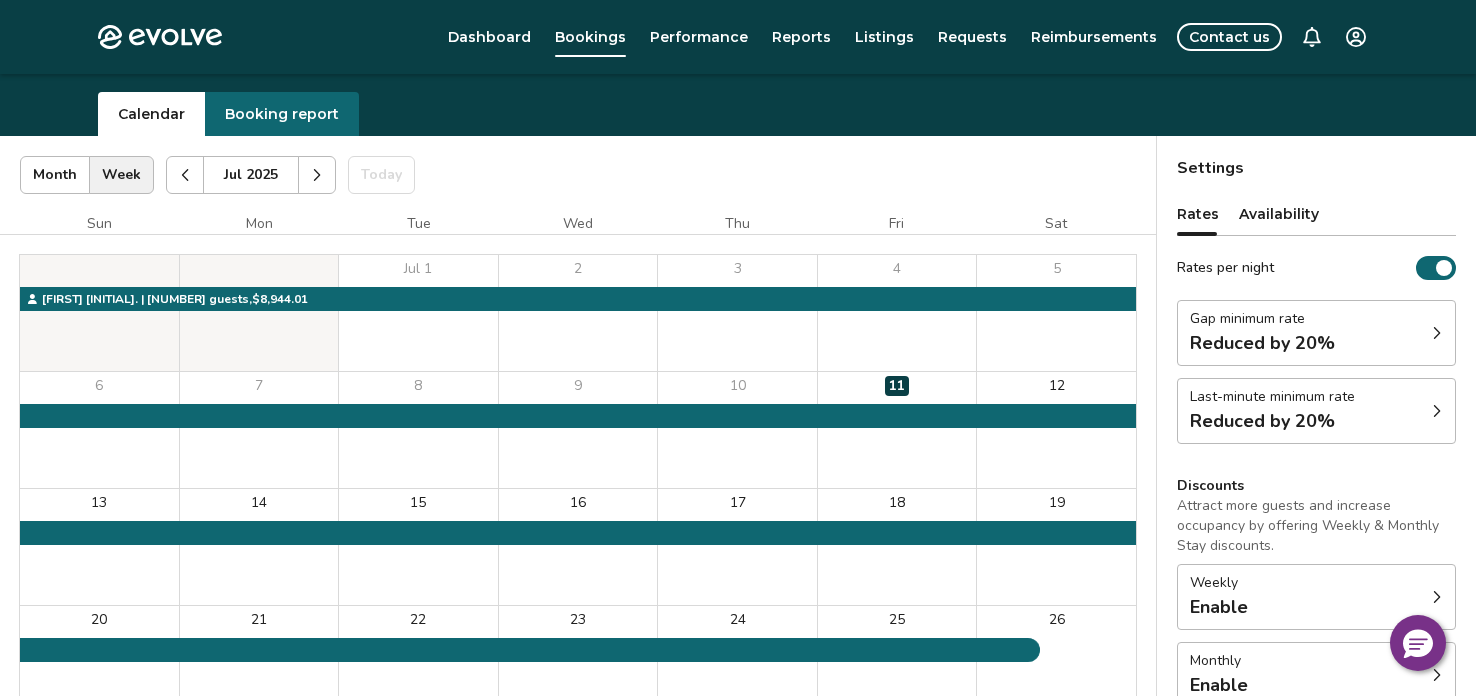 scroll, scrollTop: 0, scrollLeft: 0, axis: both 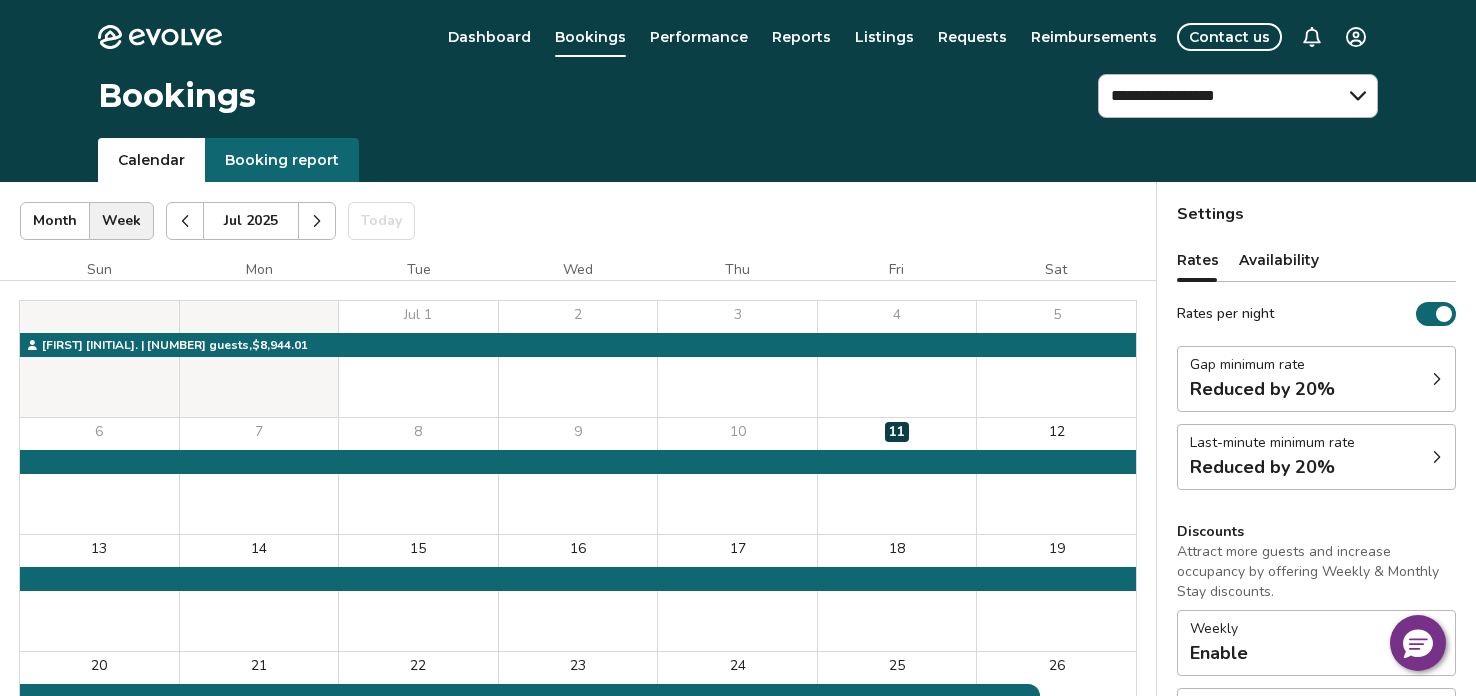 click 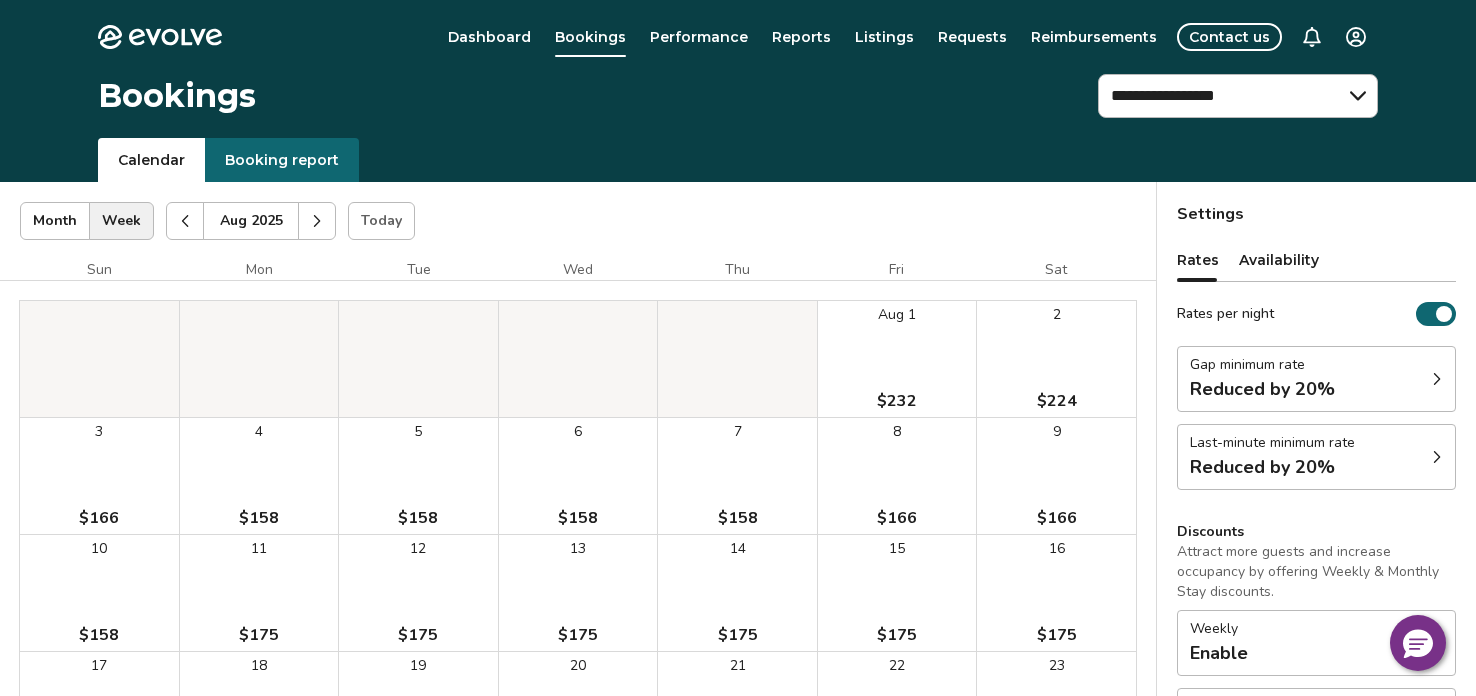click 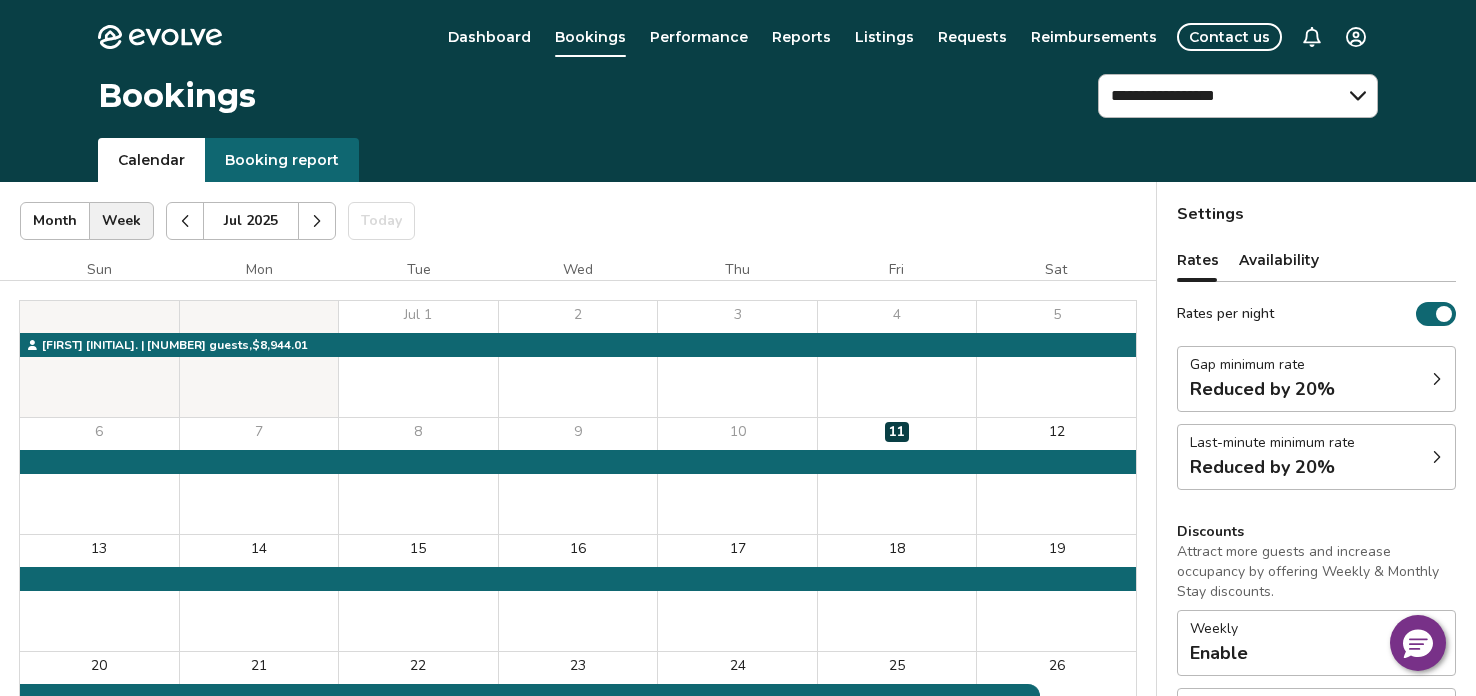 click on "Settings Rates Availability Rates per night Gap minimum rate Reduced by [PERCENTAGE]% Last-minute minimum rate Reduced by [PERCENTAGE]% Discounts Attract more guests and increase occupancy by offering Weekly & Monthly Stay discounts. Weekly Enable Monthly Enable Non-refundable discount [PERCENTAGE]% off View rates, policies, & fees Gap minimum rate Reduce your minimum rate by [PERCENTAGE]%  to help fill nights between bookings  (Fridays and Saturdays excluded). Enable Once enabled, the % off may take up to [NUMBER] hours to activate and will stay active until you disable. Last-minute minimum rate Reduce your minimum rate by [PERCENTAGE]%  to help fill vacancies over the next [NUMBER] days. Enable Once enabled, the % off may take up to [NUMBER] hours to activate and will stay active until you disable. Weekly discount Set a max-discount  % between [PERCENTAGE]% – [PERCENTAGE]%.   Learn more Enable Monthly discount Set a max-discount  % between [PERCENTAGE]% – [PERCENTAGE]%.   Learn more Enable Non-refundable discount   Enable" at bounding box center (1316, 568) 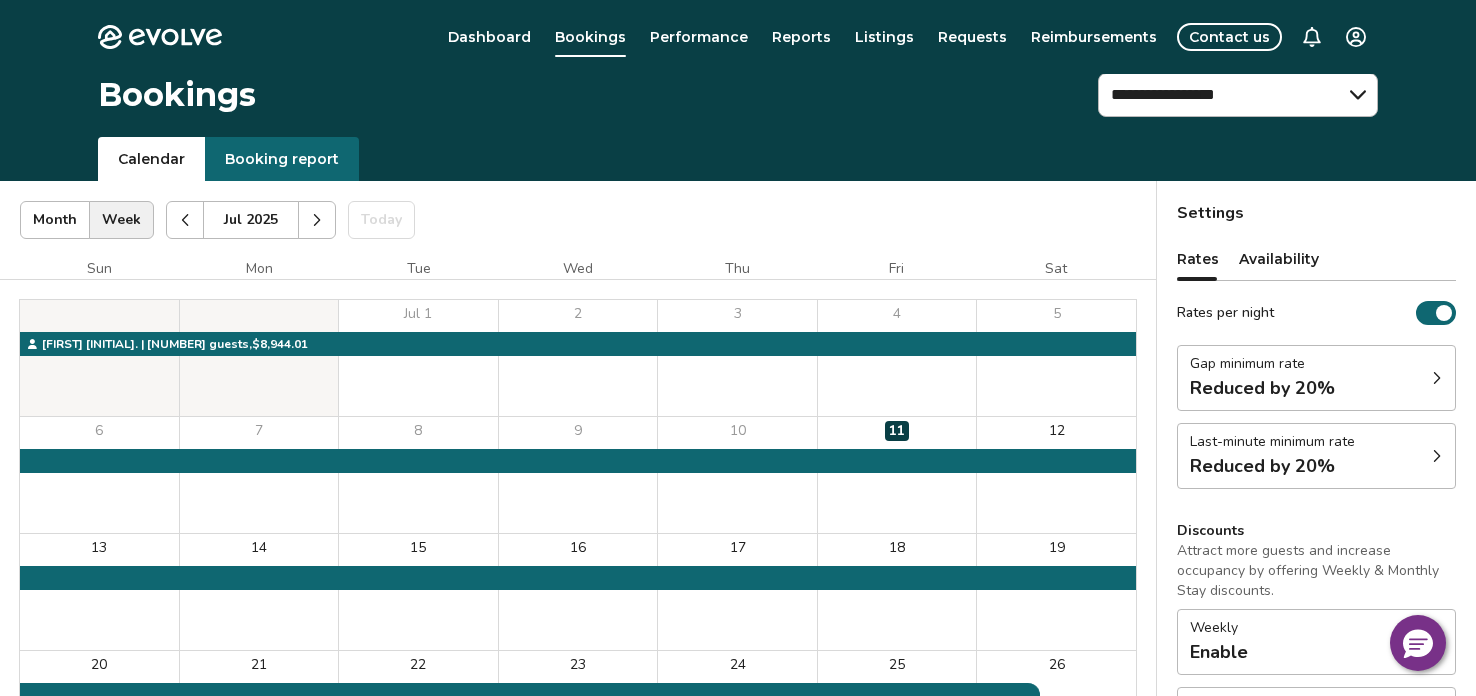 scroll, scrollTop: 0, scrollLeft: 0, axis: both 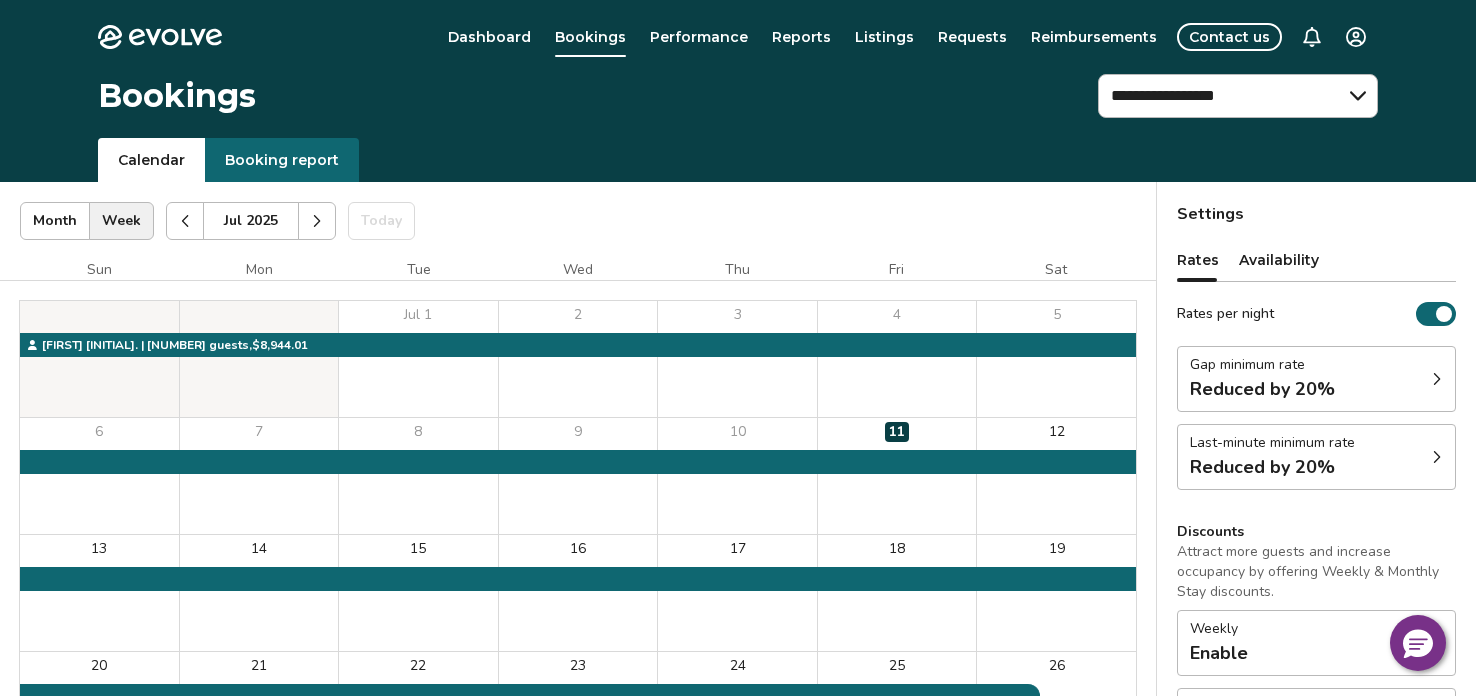 click at bounding box center (185, 221) 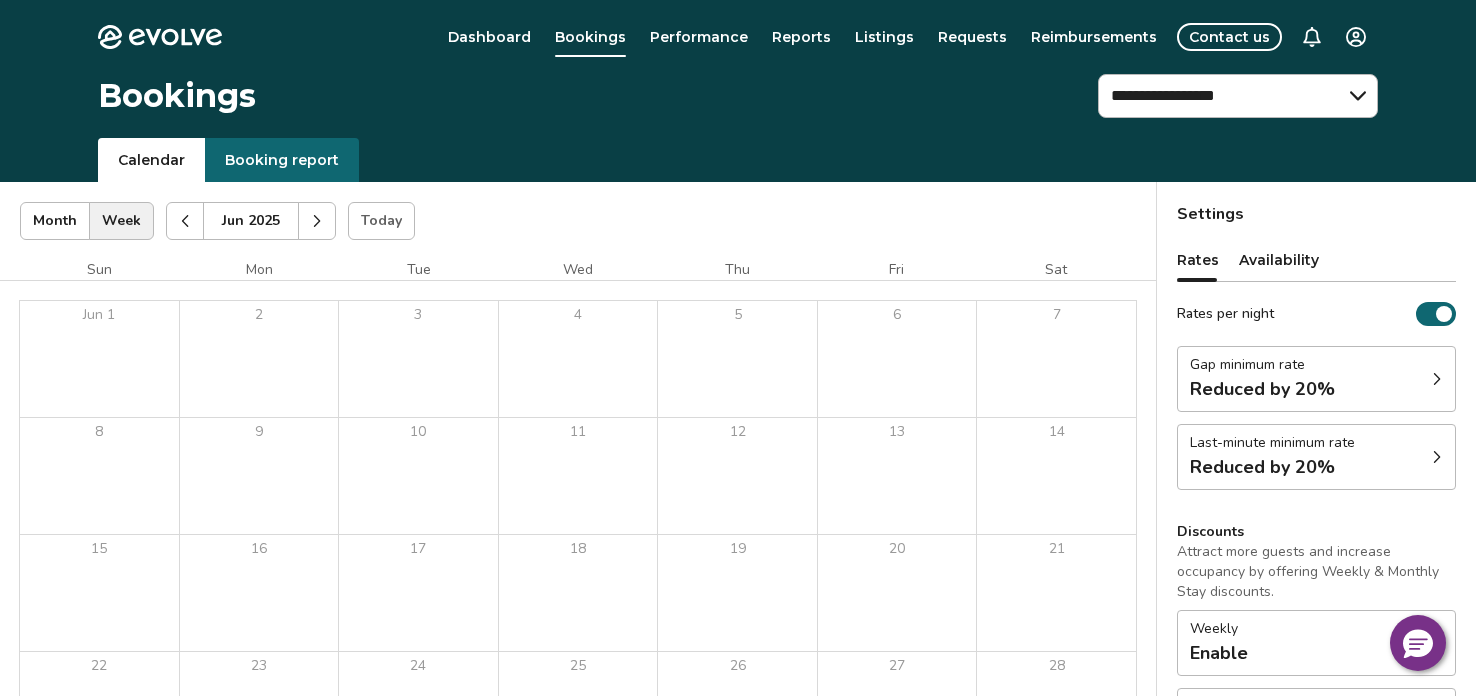 click on "Settings Rates Availability Rates per night Gap minimum rate Reduced by [PERCENTAGE]% Last-minute minimum rate Reduced by [PERCENTAGE]% Discounts Attract more guests and increase occupancy by offering Weekly & Monthly Stay discounts. Weekly Enable Monthly Enable Non-refundable discount [PERCENTAGE]% off View rates, policies, & fees Gap minimum rate Reduce your minimum rate by [PERCENTAGE]%  to help fill nights between bookings  (Fridays and Saturdays excluded). Enable Once enabled, the % off may take up to [NUMBER] hours to activate and will stay active until you disable. Last-minute minimum rate Reduce your minimum rate by [PERCENTAGE]%  to help fill vacancies over the next [NUMBER] days. Enable Once enabled, the % off may take up to [NUMBER] hours to activate and will stay active until you disable. Weekly discount Set a max-discount  % between [PERCENTAGE]% – [PERCENTAGE]%.   Learn more Enable Monthly discount Set a max-discount  % between [PERCENTAGE]% – [PERCENTAGE]%.   Learn more Enable Non-refundable discount   Enable" at bounding box center (1316, 568) 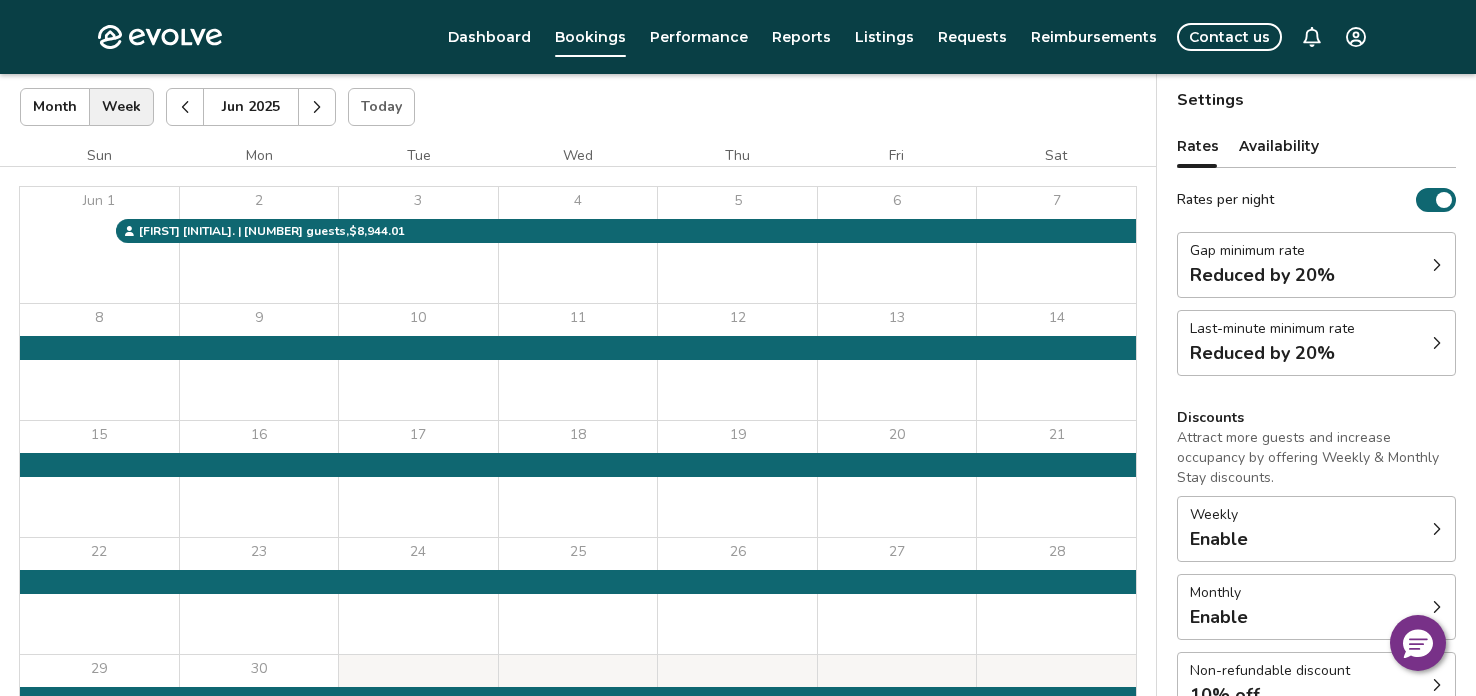 scroll, scrollTop: 119, scrollLeft: 0, axis: vertical 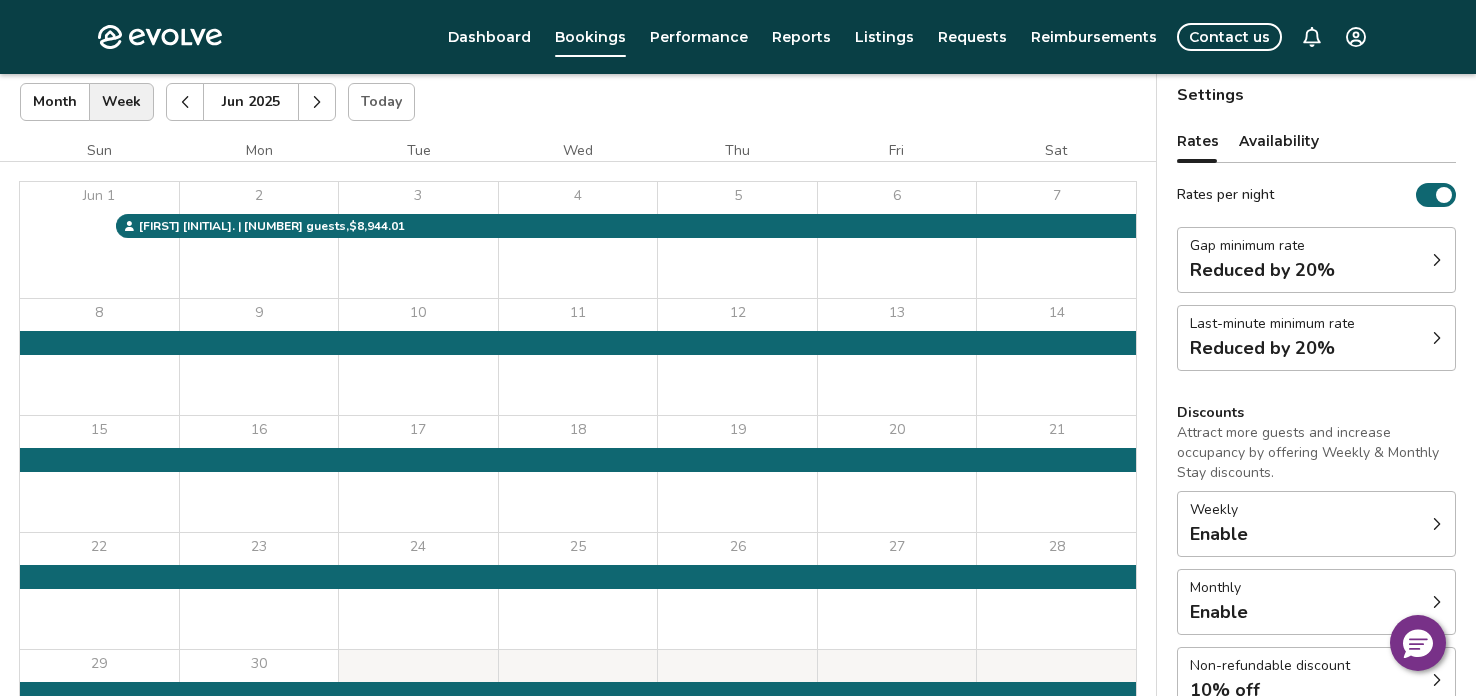click 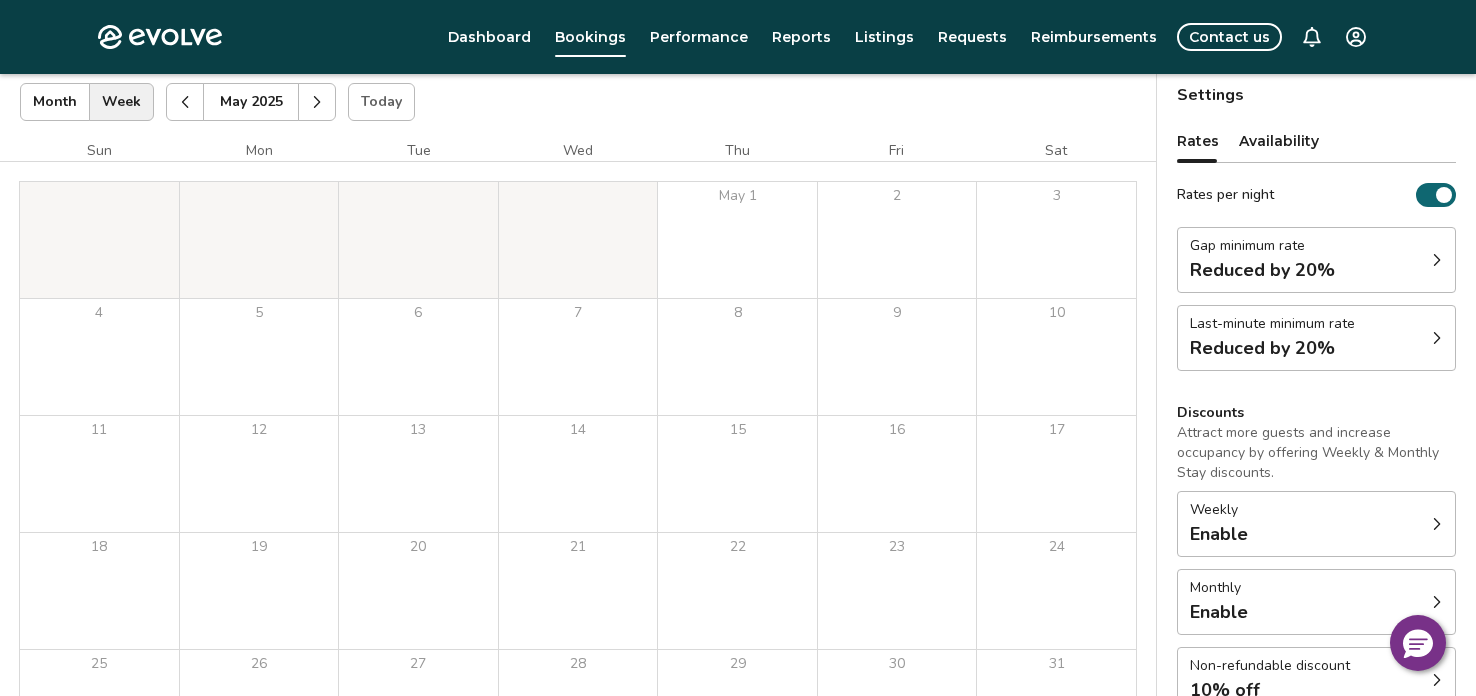click 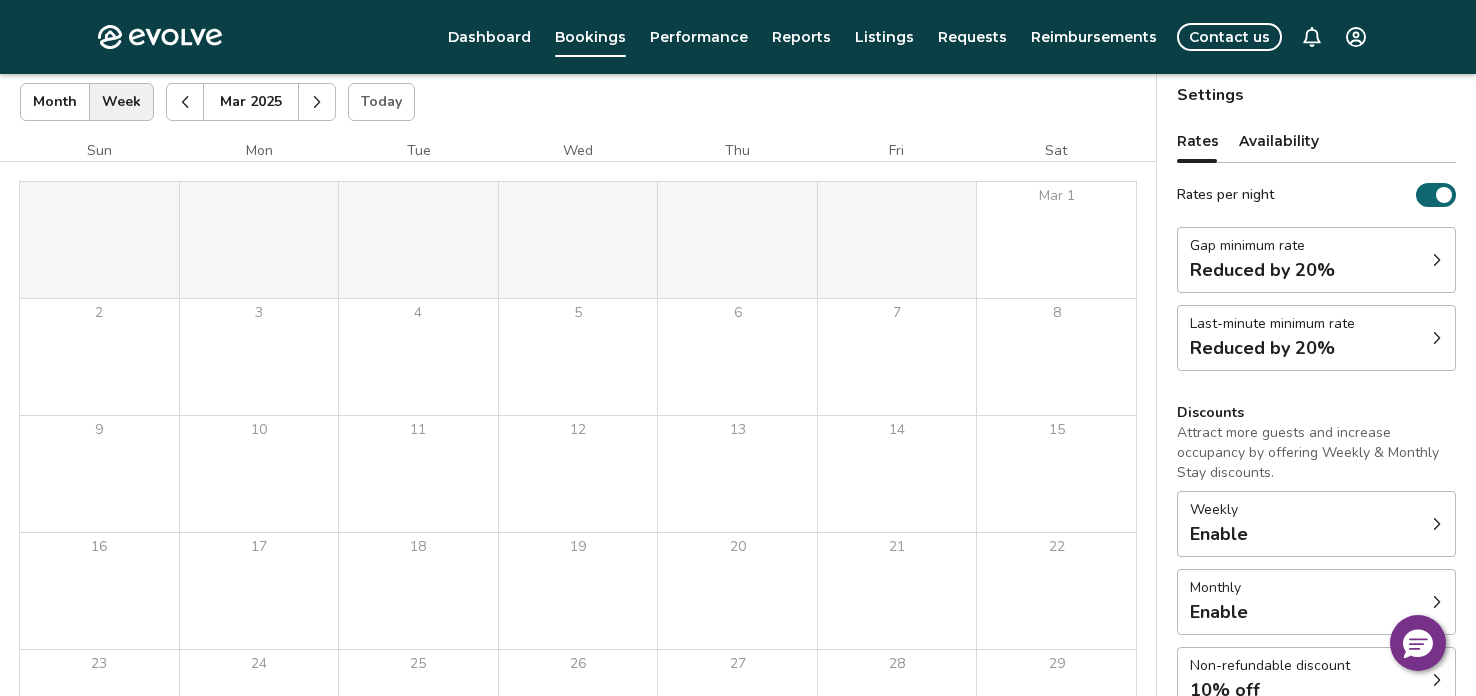 click 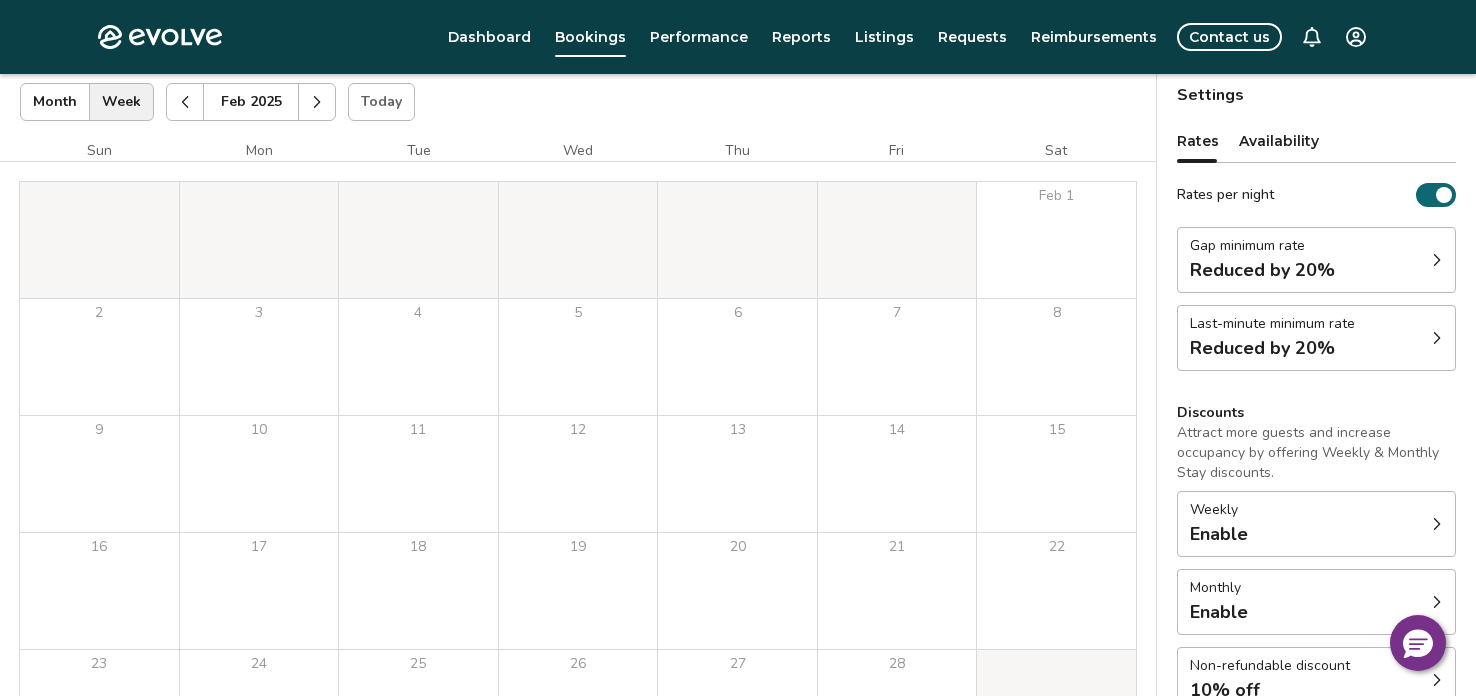 click 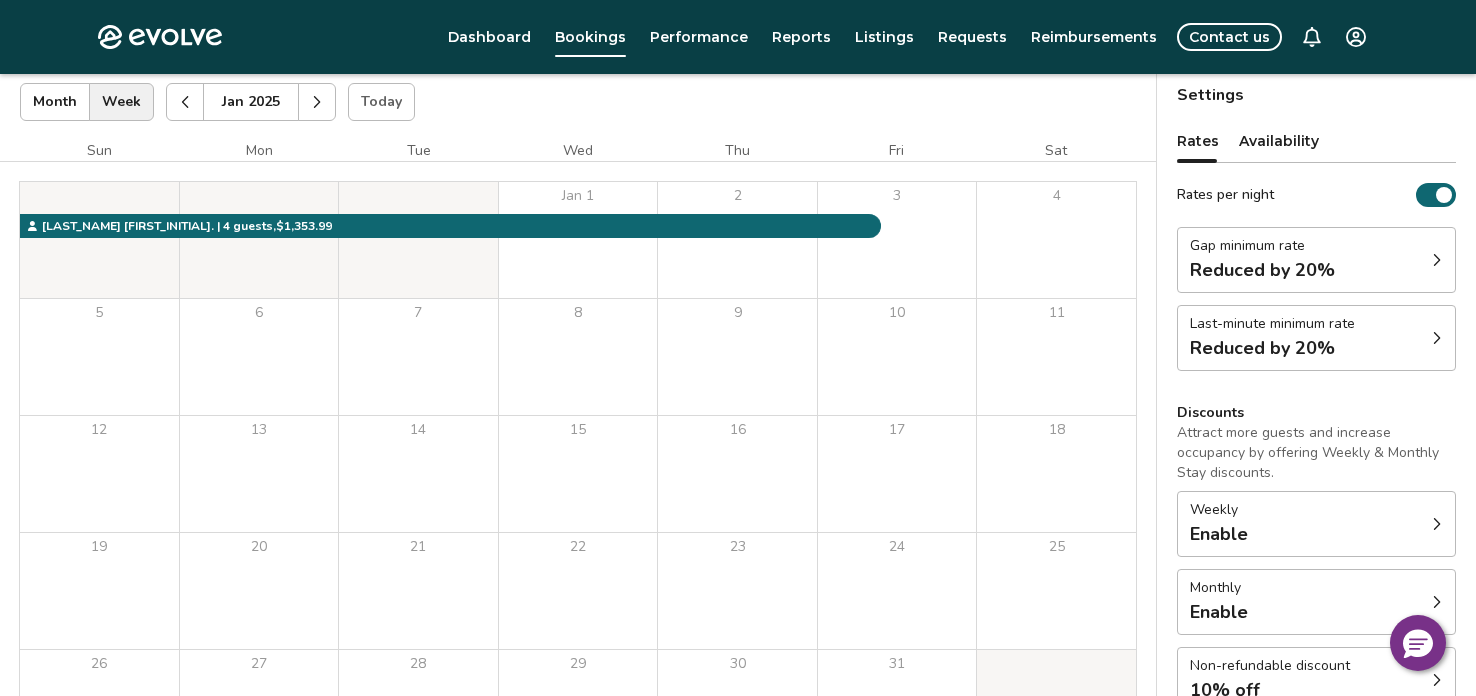 click on "Settings Rates Availability Rates per night Gap minimum rate Reduced by [PERCENTAGE]% Last-minute minimum rate Reduced by [PERCENTAGE]% Discounts Attract more guests and increase occupancy by offering Weekly & Monthly Stay discounts. Weekly Enable Monthly Enable Non-refundable discount [PERCENTAGE]% off View rates, policies, & fees Gap minimum rate Reduce your minimum rate by [PERCENTAGE]%  to help fill nights between bookings  (Fridays and Saturdays excluded). Enable Once enabled, the % off may take up to [NUMBER] hours to activate and will stay active until you disable. Last-minute minimum rate Reduce your minimum rate by [PERCENTAGE]%  to help fill vacancies over the next [NUMBER] days. Enable Once enabled, the % off may take up to [NUMBER] hours to activate and will stay active until you disable. Weekly discount Set a max-discount  % between [PERCENTAGE]% – [PERCENTAGE]%.   Learn more Enable Monthly discount Set a max-discount  % between [PERCENTAGE]% – [PERCENTAGE]%.   Learn more Enable Non-refundable discount   Enable" at bounding box center [1316, 449] 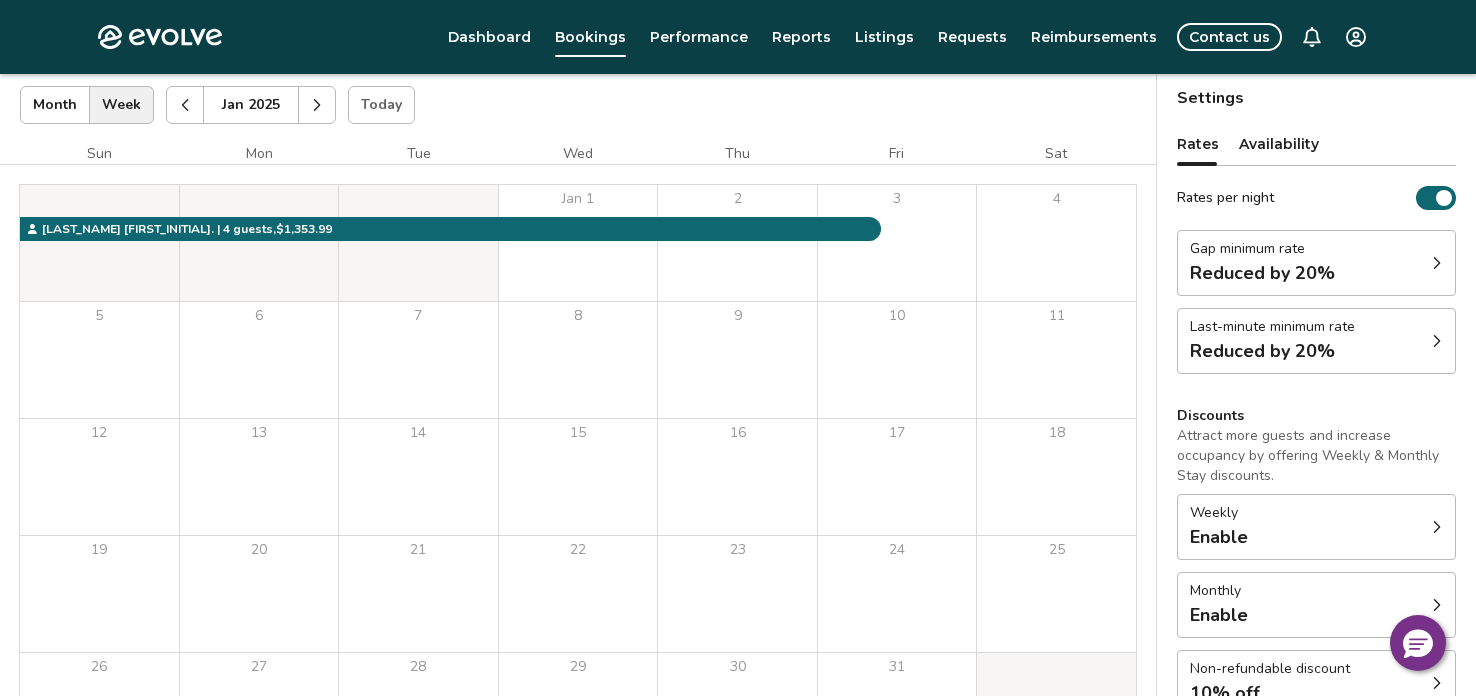 scroll, scrollTop: 119, scrollLeft: 0, axis: vertical 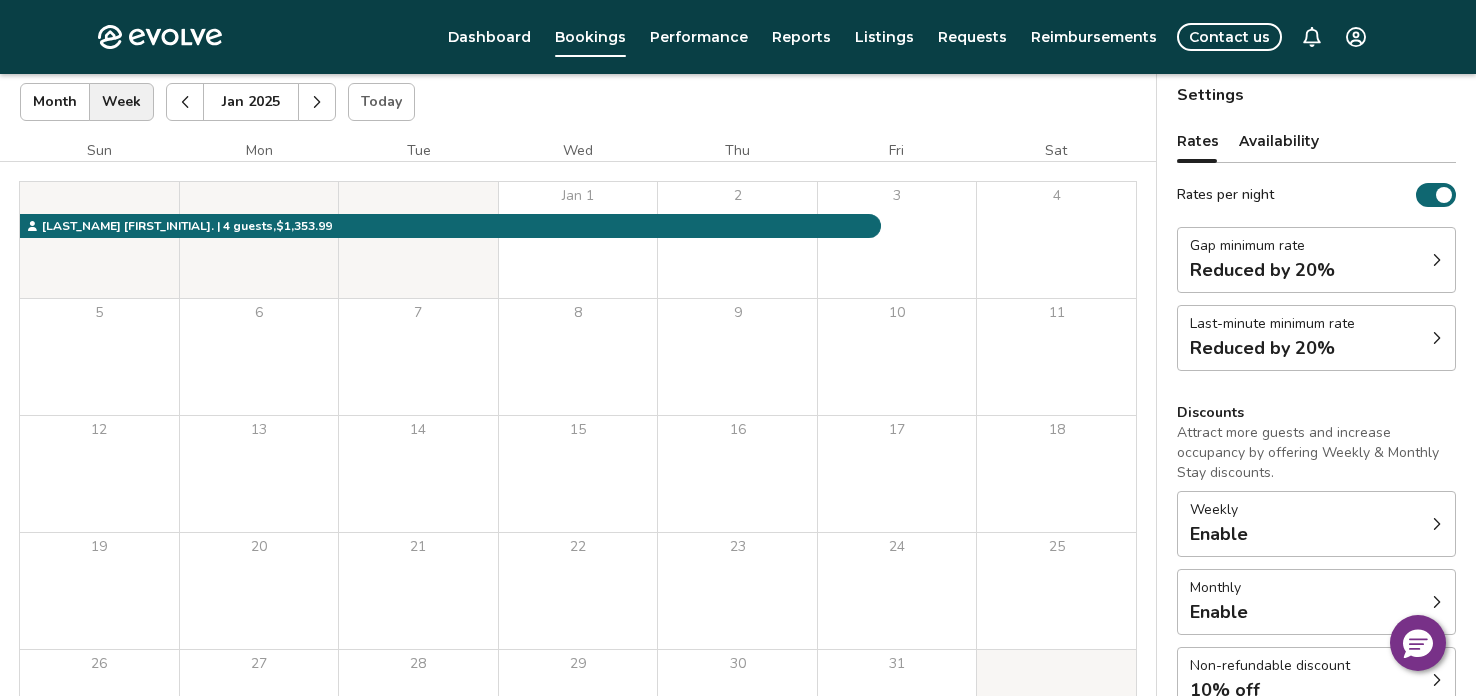 click on "**********" at bounding box center [738, 398] 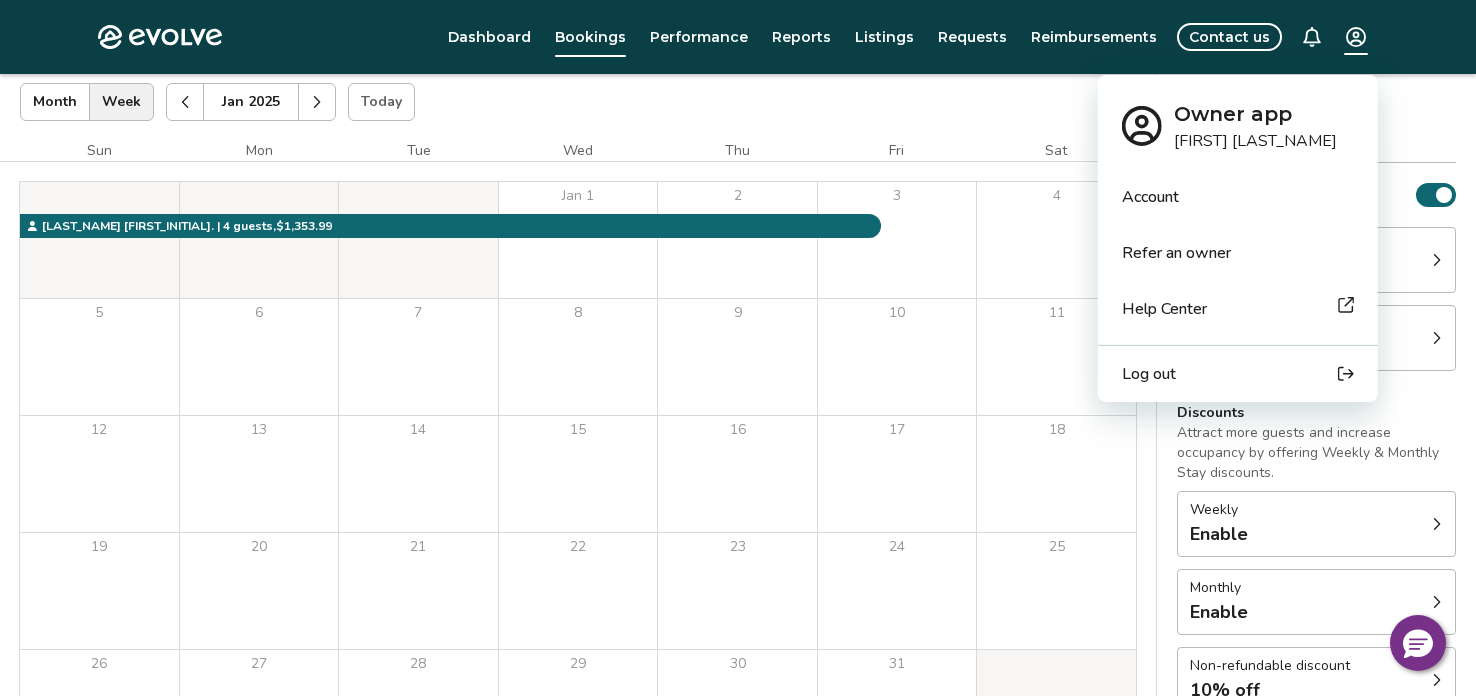 click on "Account" at bounding box center (1150, 197) 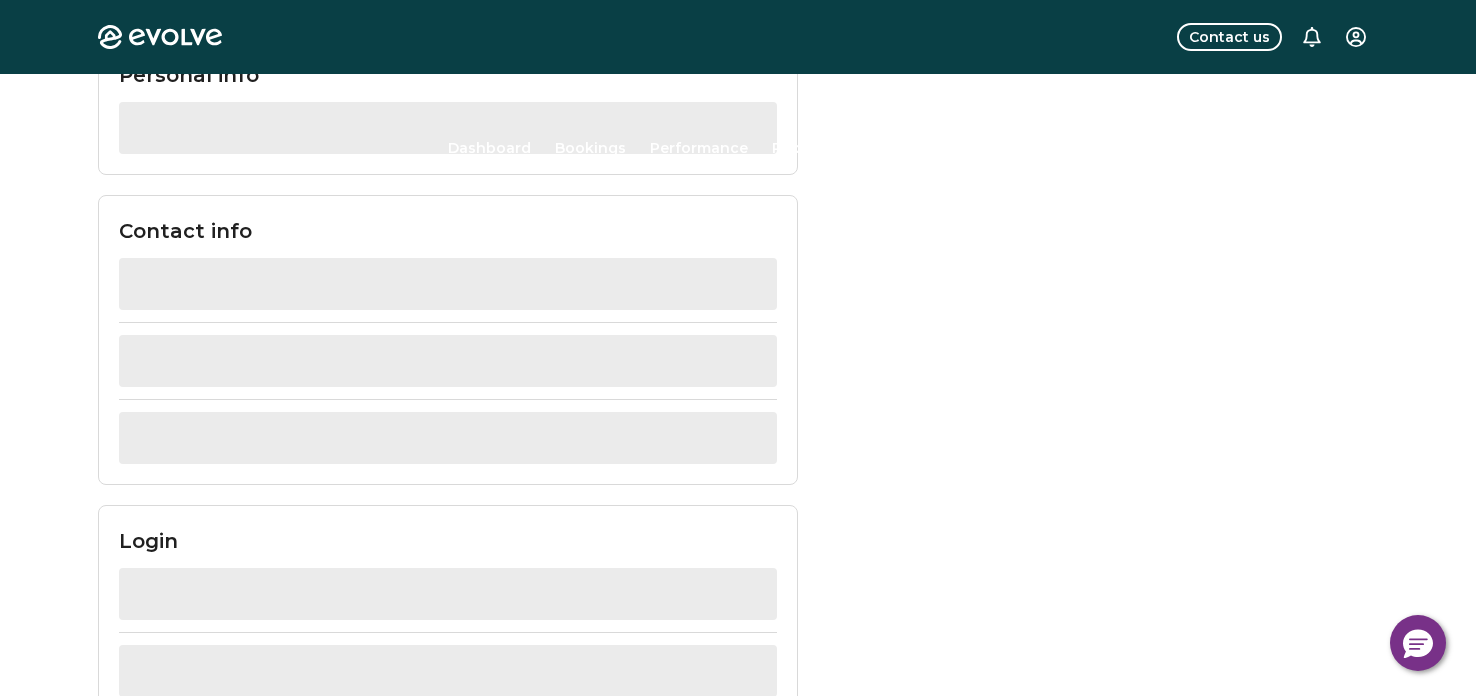 scroll, scrollTop: 0, scrollLeft: 0, axis: both 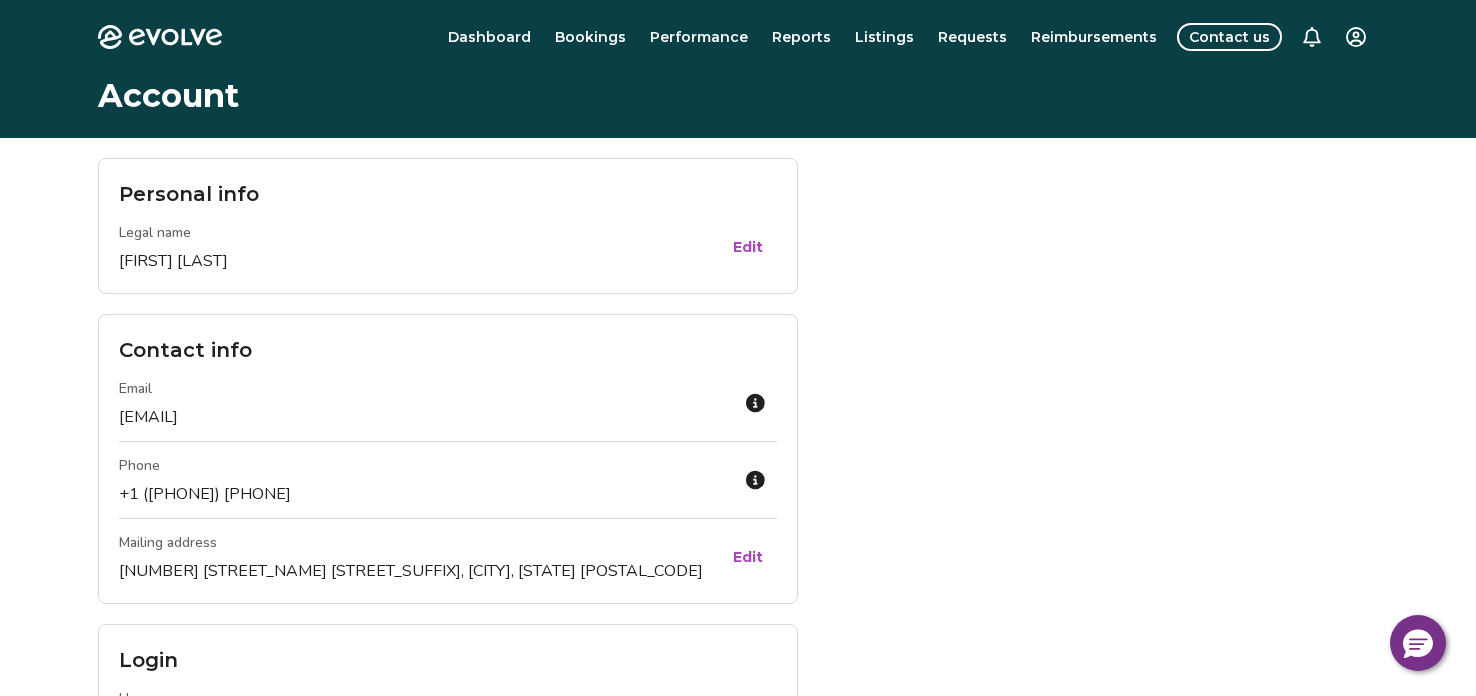 click on "Requests" at bounding box center (972, 37) 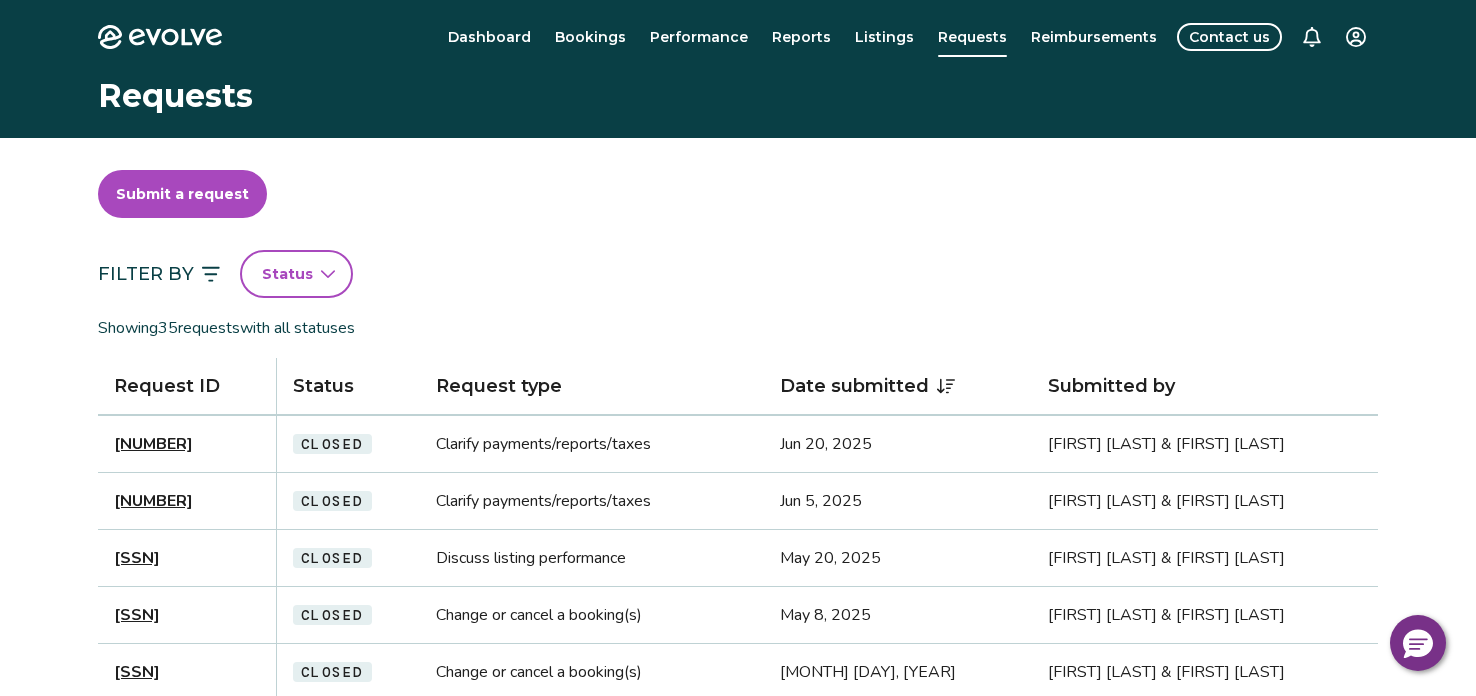 click on "[NUMBER]" at bounding box center [153, 444] 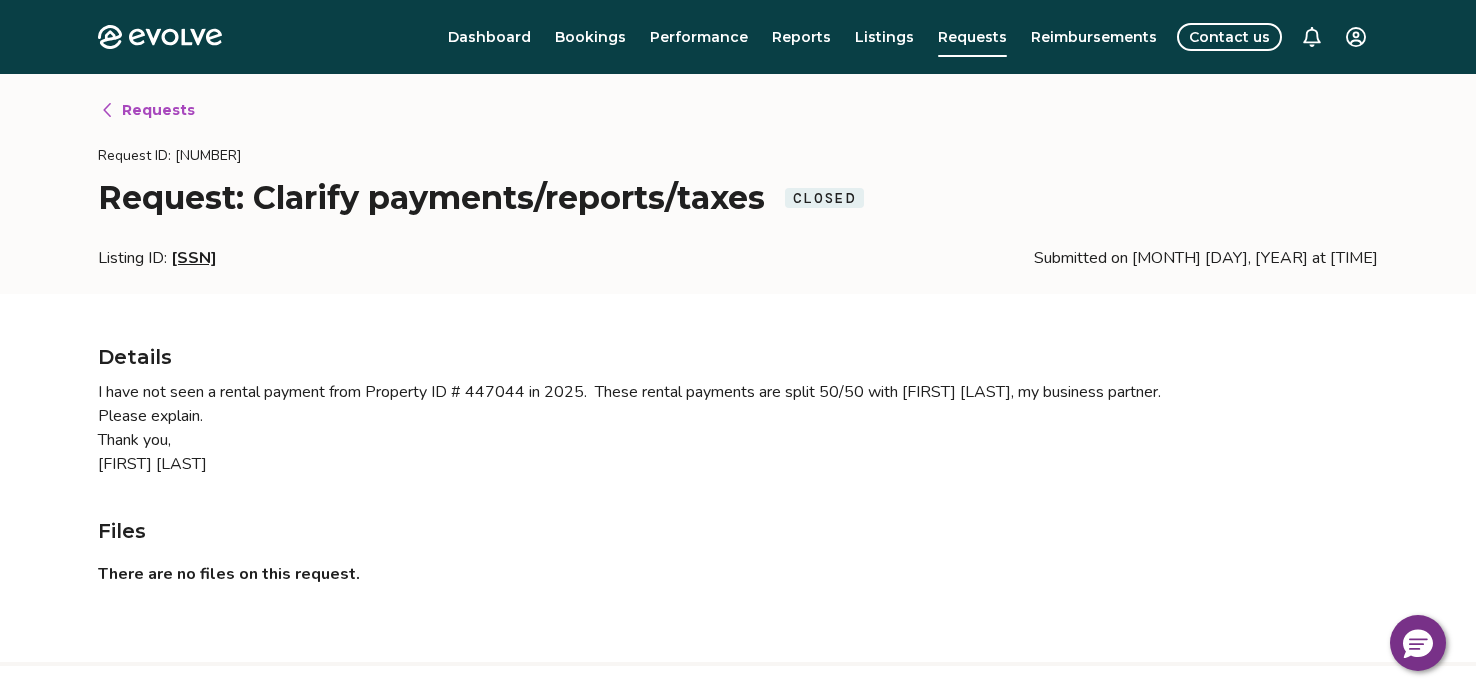 click on "I have not seen a rental payment from Property ID # 447044 in 2025.  These rental payments are split 50/50 with [FIRST] [LAST], my business partner.
Please explain.
Thank you,
[FIRST] [LAST]" at bounding box center (738, 428) 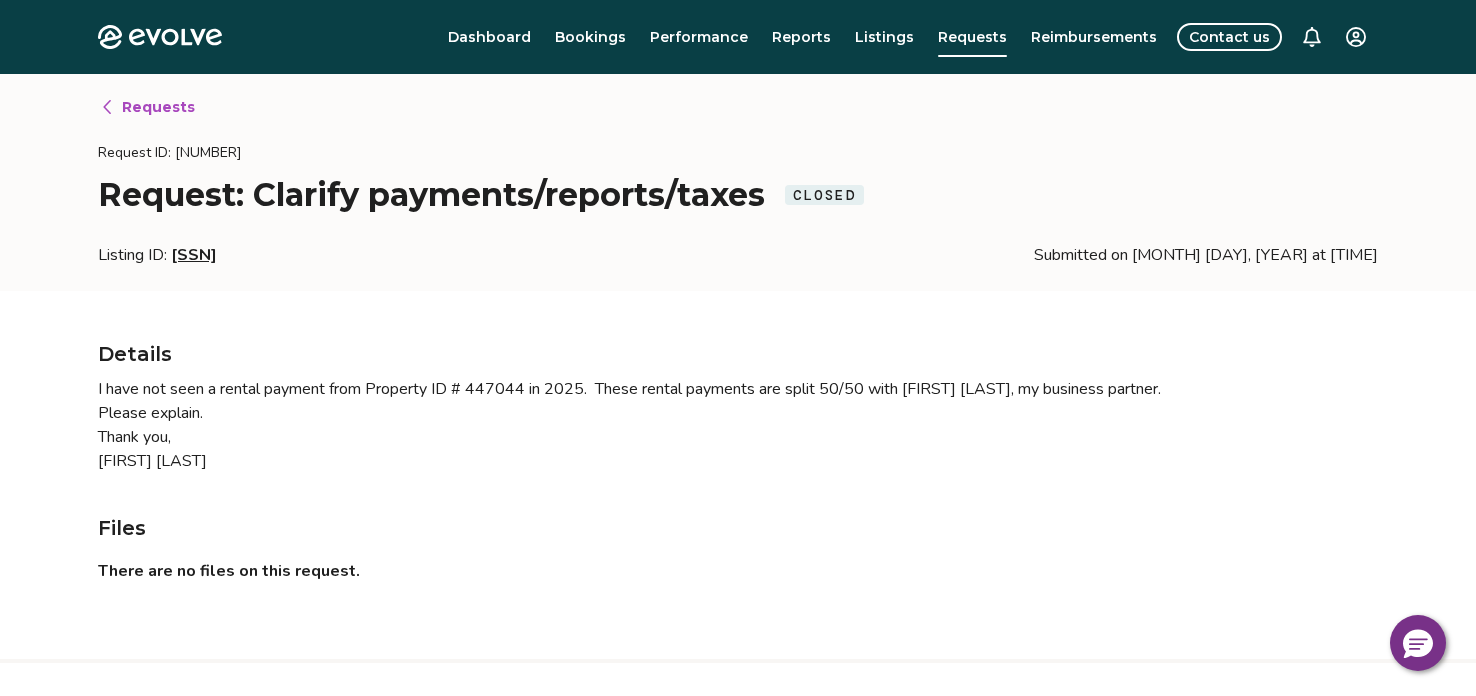 scroll, scrollTop: 0, scrollLeft: 0, axis: both 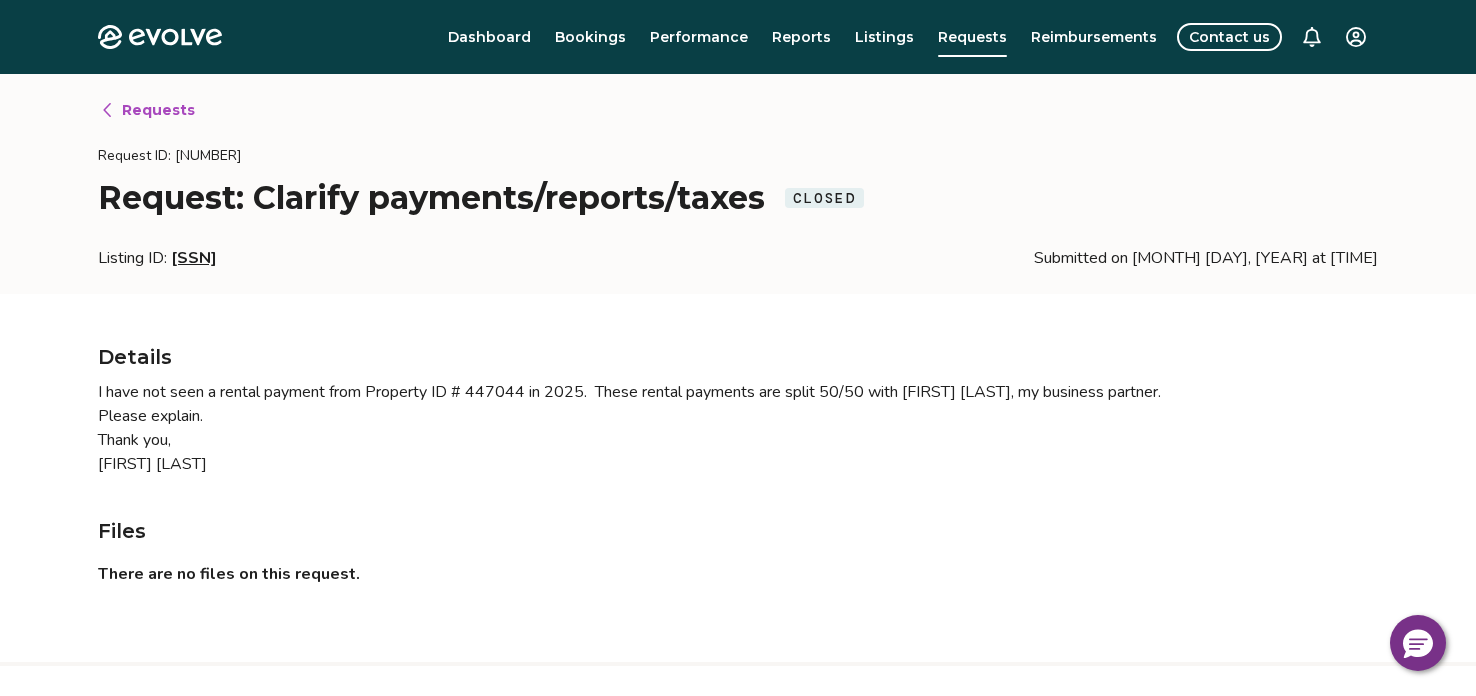 click 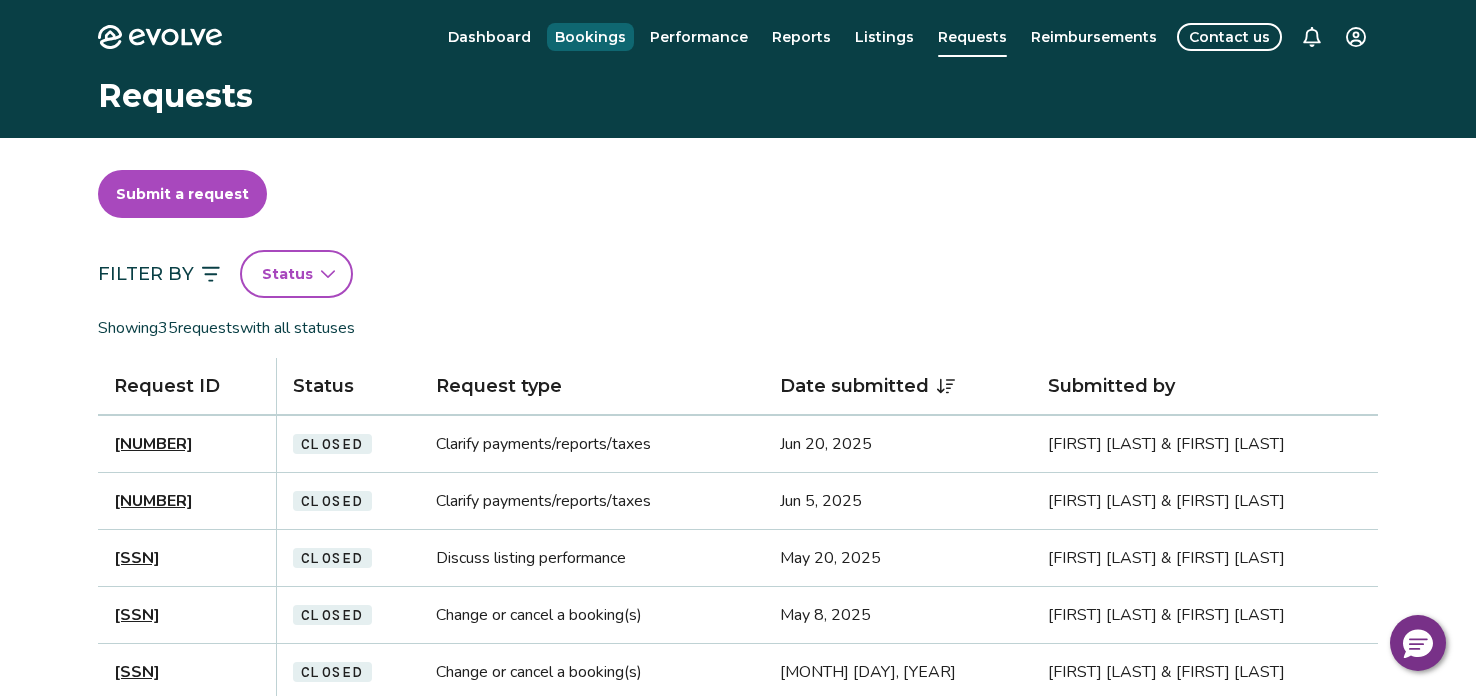click on "Bookings" at bounding box center [590, 37] 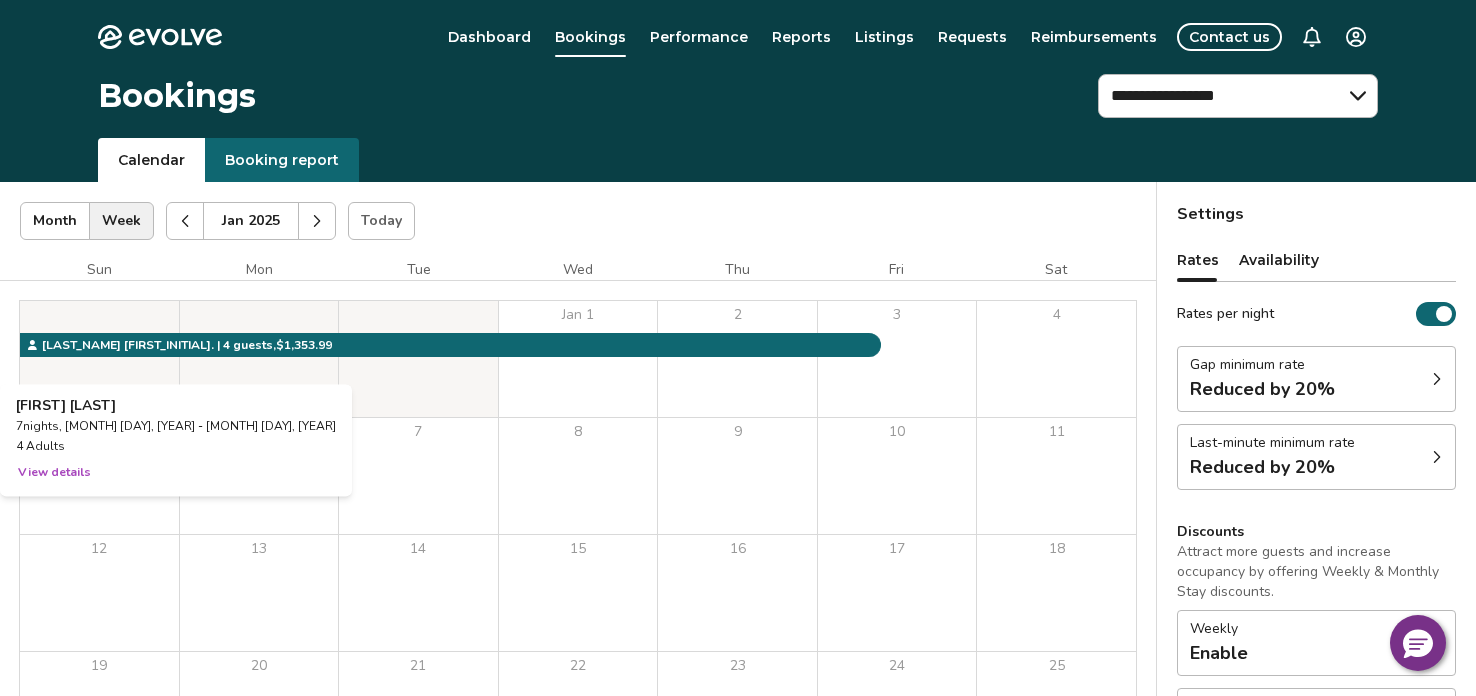 click at bounding box center (99, 359) 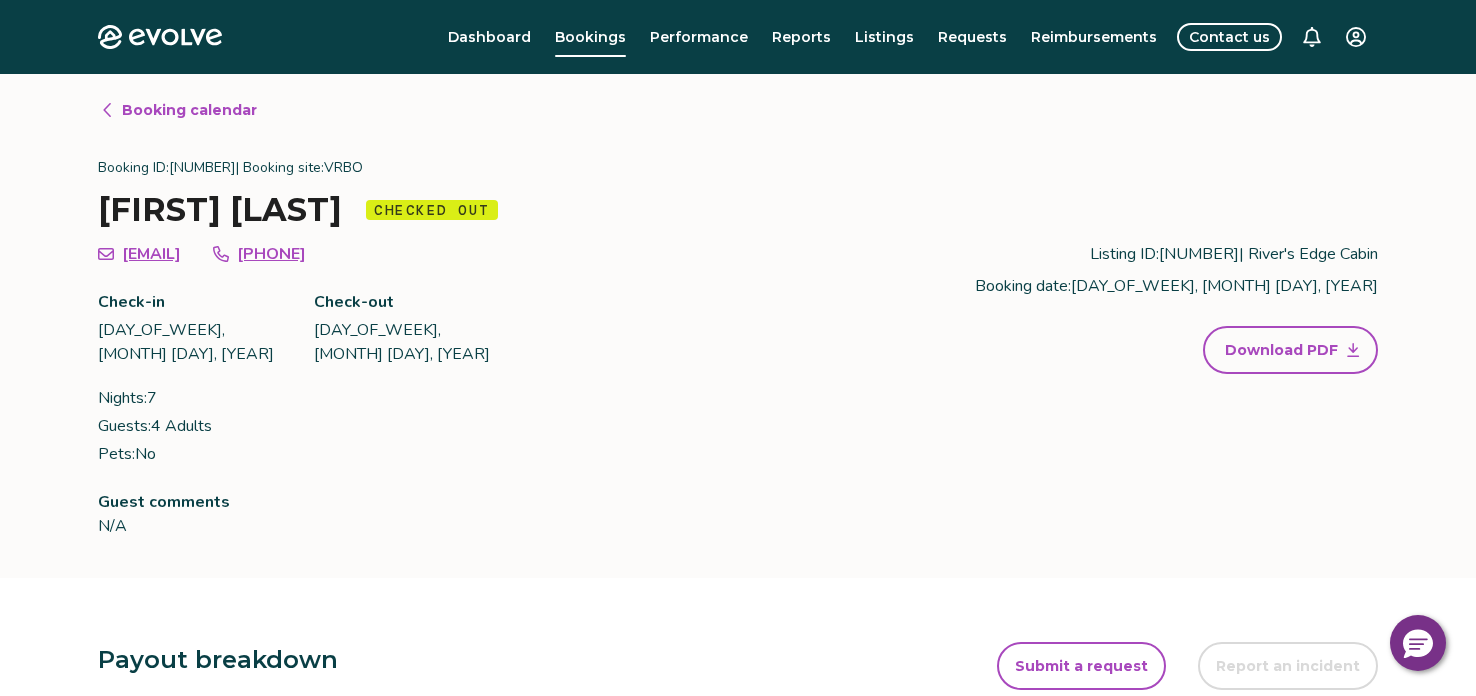 click on "Booking calendar Booking ID:  [NUMBER]  | Booking site:  [BOOKING_SITE] [FIRST] [LAST] Checked out [EMAIL] [PHONE]
Check-in [DAY_OF_WEEK], [MONTH] [DAY], [YEAR]
Check-out [DAY_OF_WEEK], [MONTH] [DAY], [YEAR]
Nights:  [NUMBER] Guests:  [NUMBER] Adults Pets:  No Listing ID:  [NUMBER]  |   [PROPERTY_NAME] Booking date:  [DAY_OF_WEEK], [MONTH] [DAY], [YEAR] Download PDF Guest comments N/A" at bounding box center (738, 326) 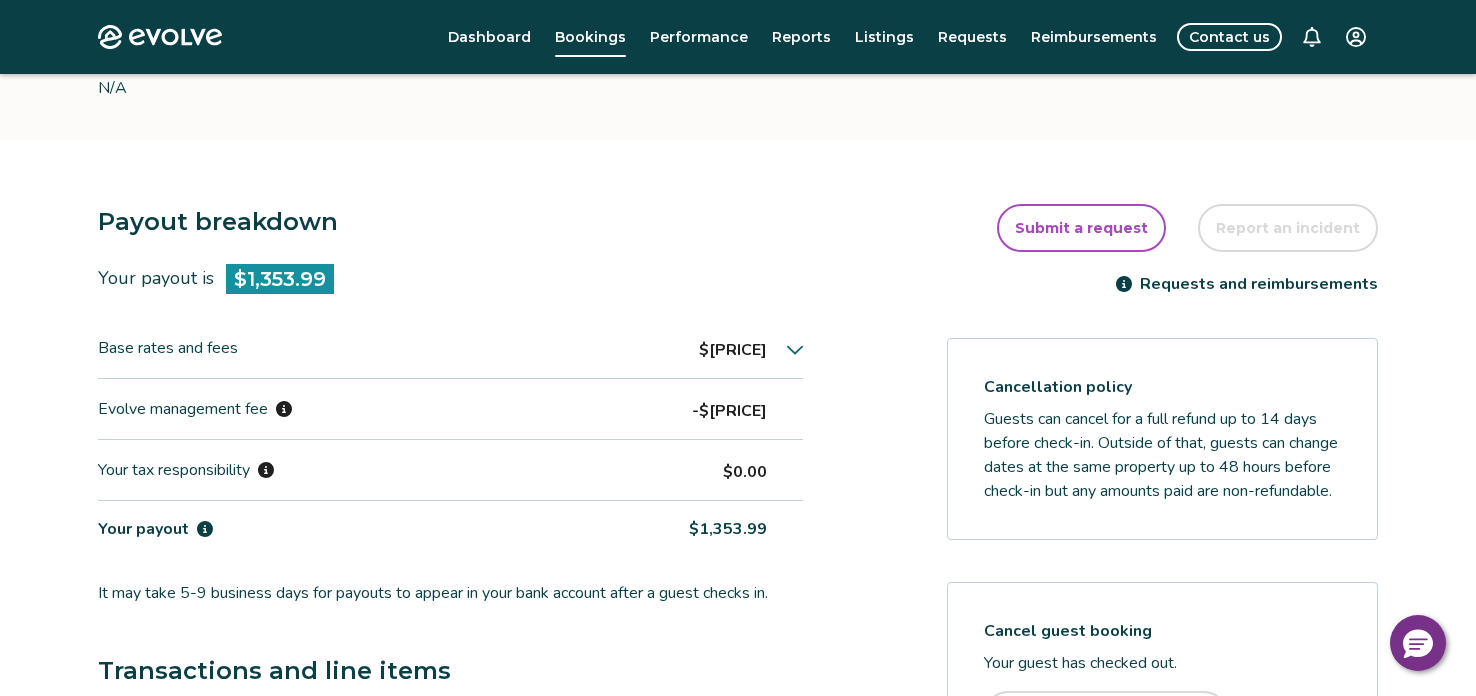 scroll, scrollTop: 439, scrollLeft: 0, axis: vertical 